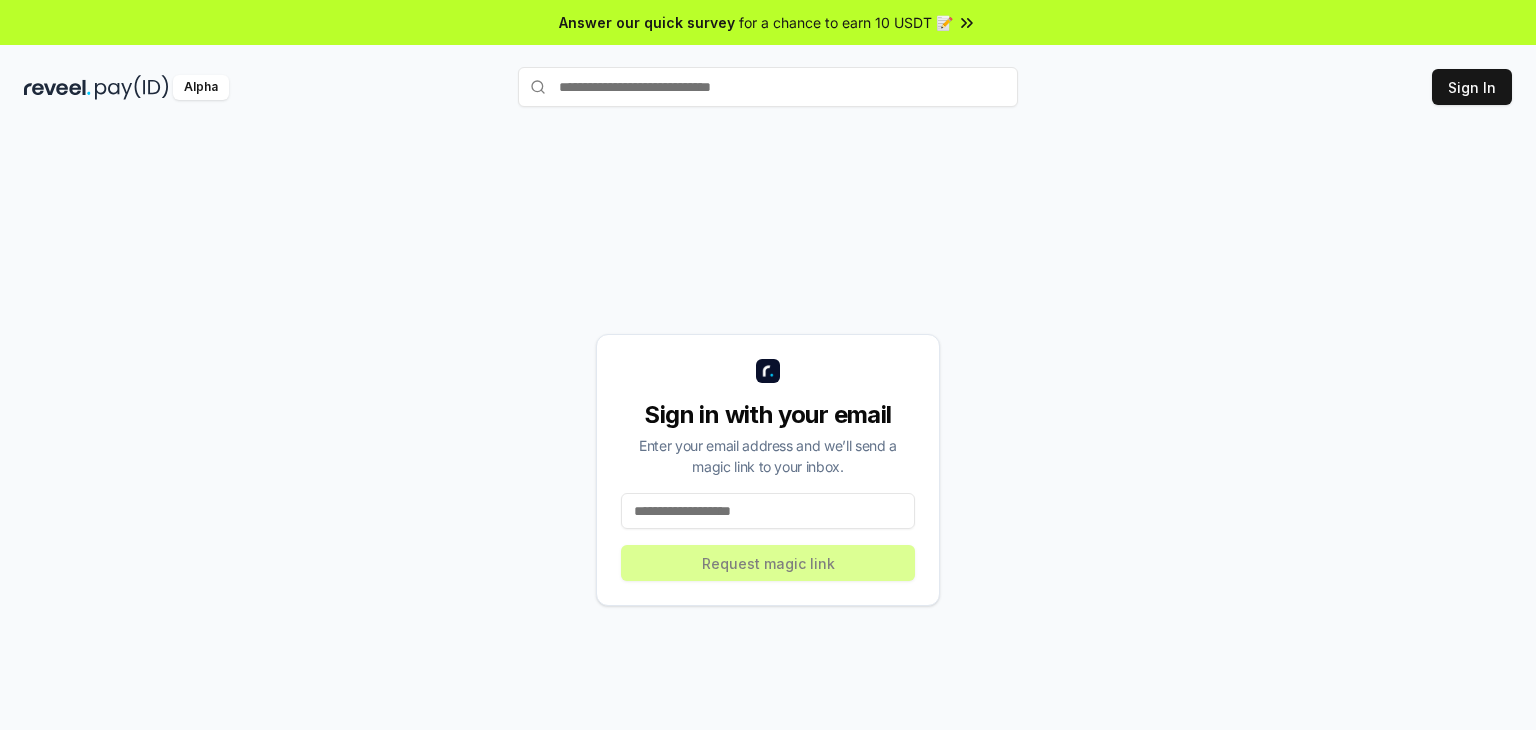 scroll, scrollTop: 0, scrollLeft: 0, axis: both 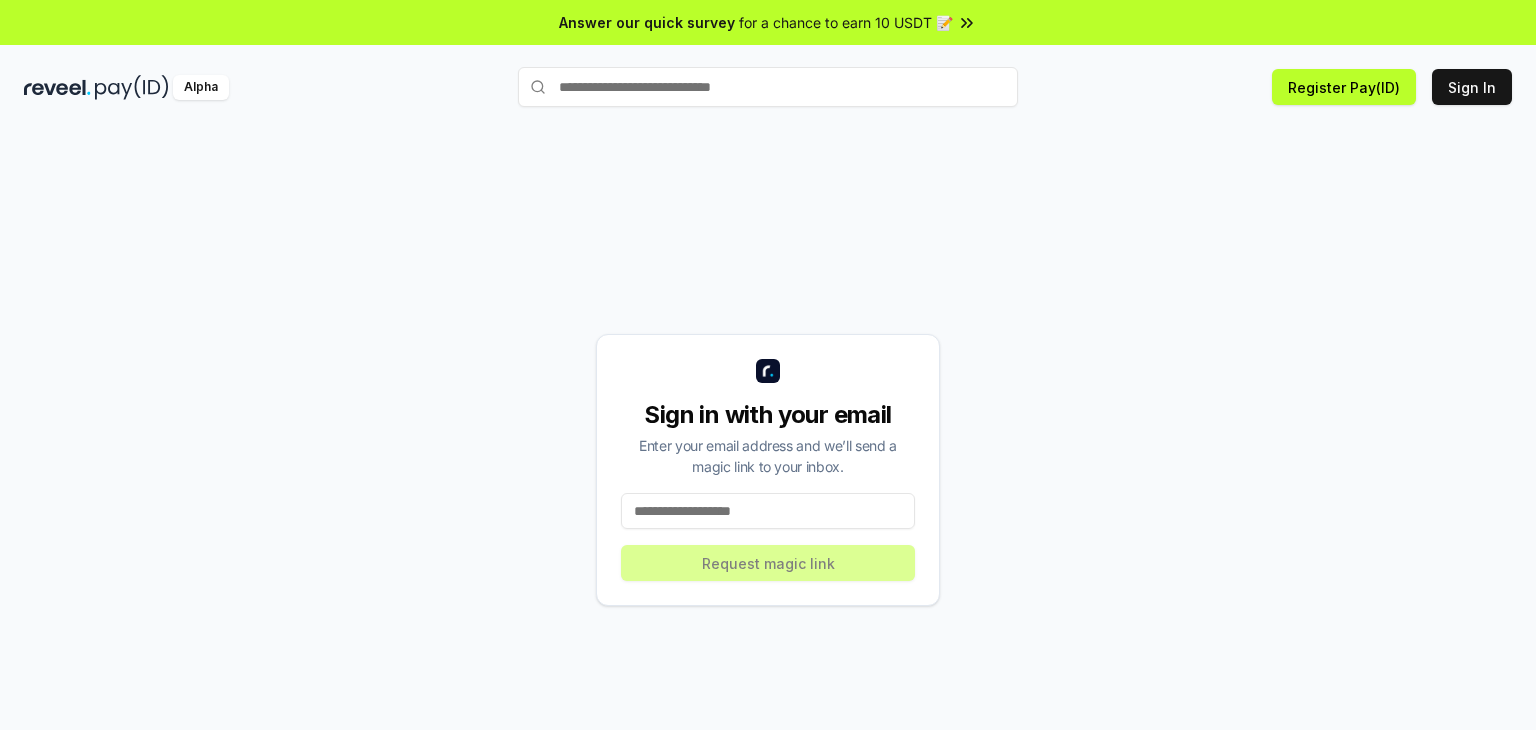click at bounding box center [768, 511] 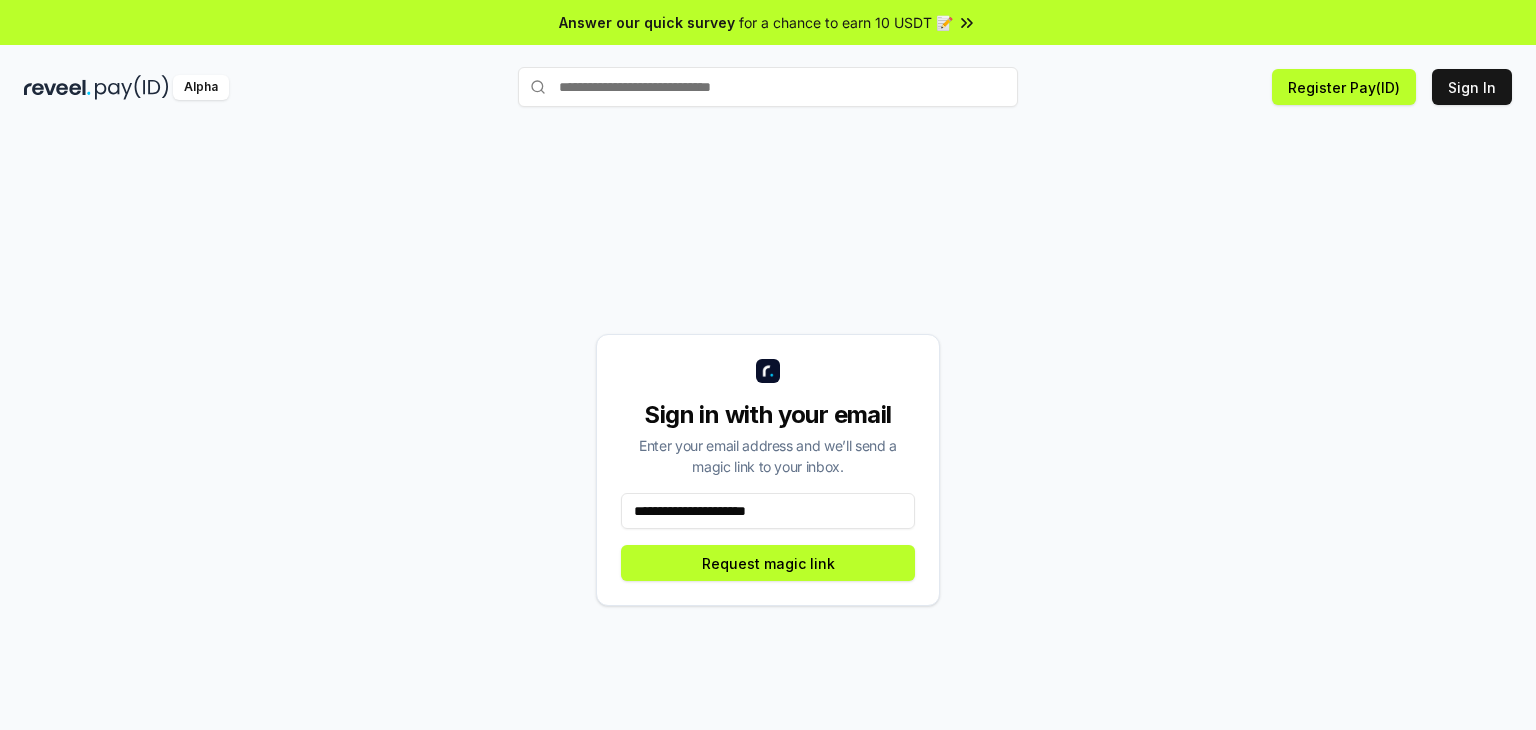 type on "**********" 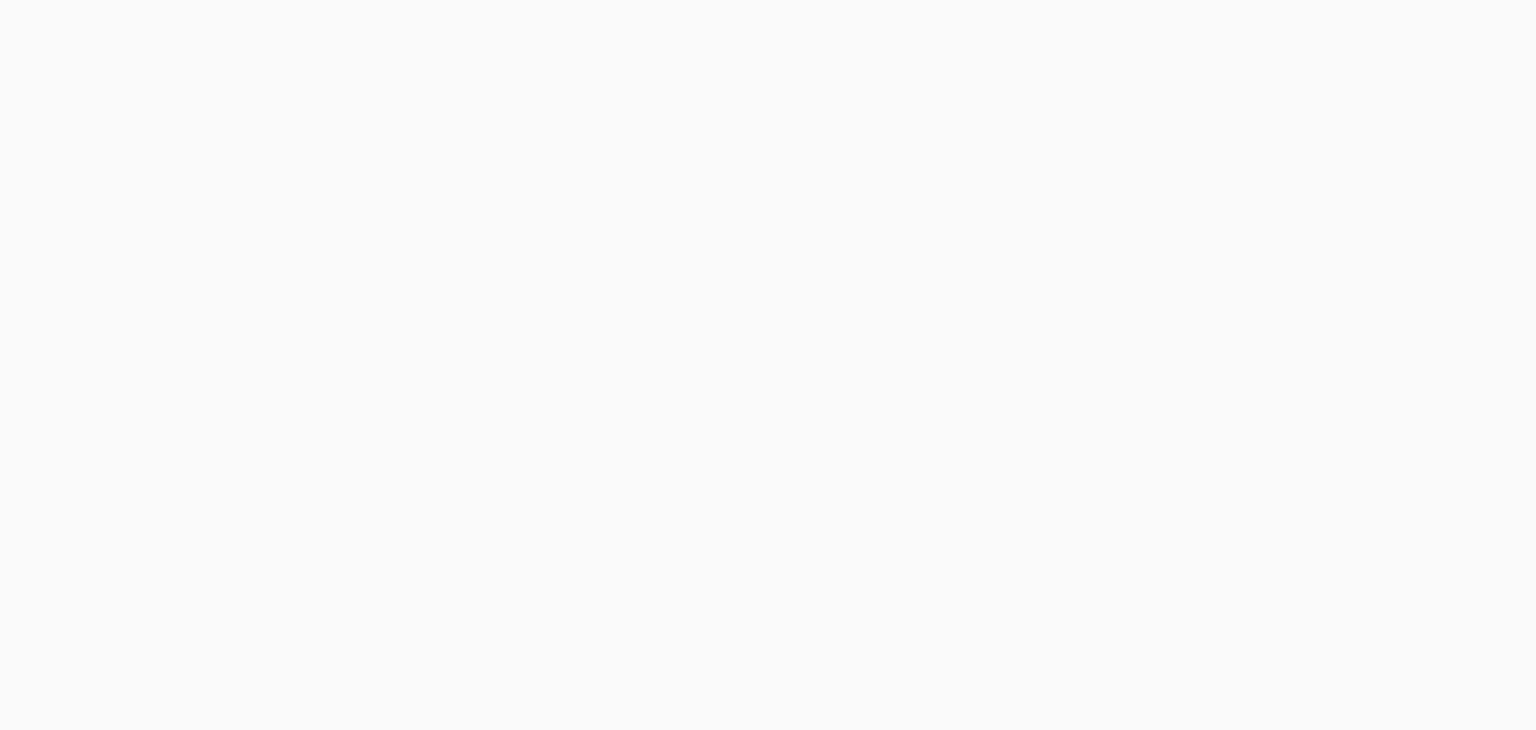 scroll, scrollTop: 0, scrollLeft: 0, axis: both 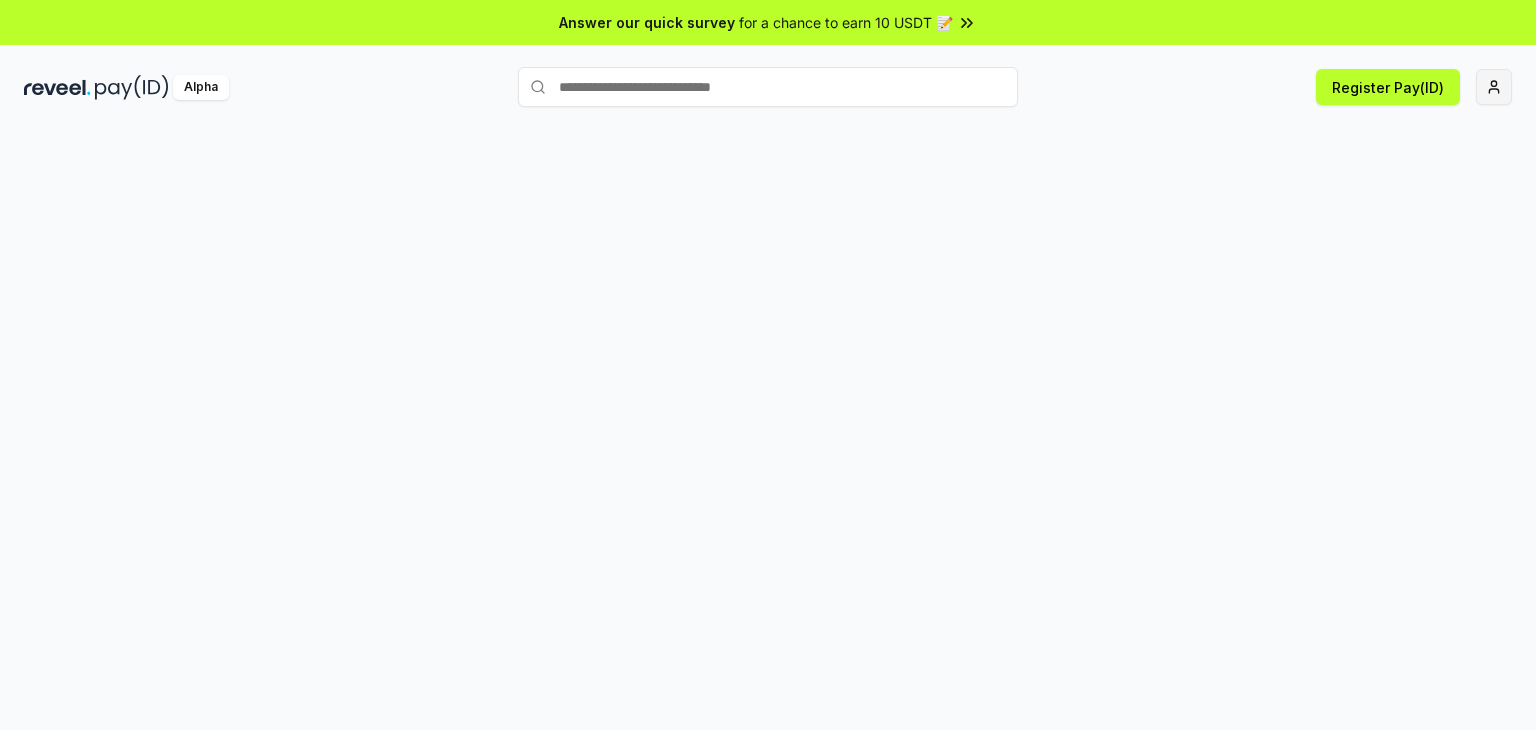 click on "Answer our quick survey for a chance to earn 10 USDT 📝 Alpha Register Pay(ID)" at bounding box center (768, 365) 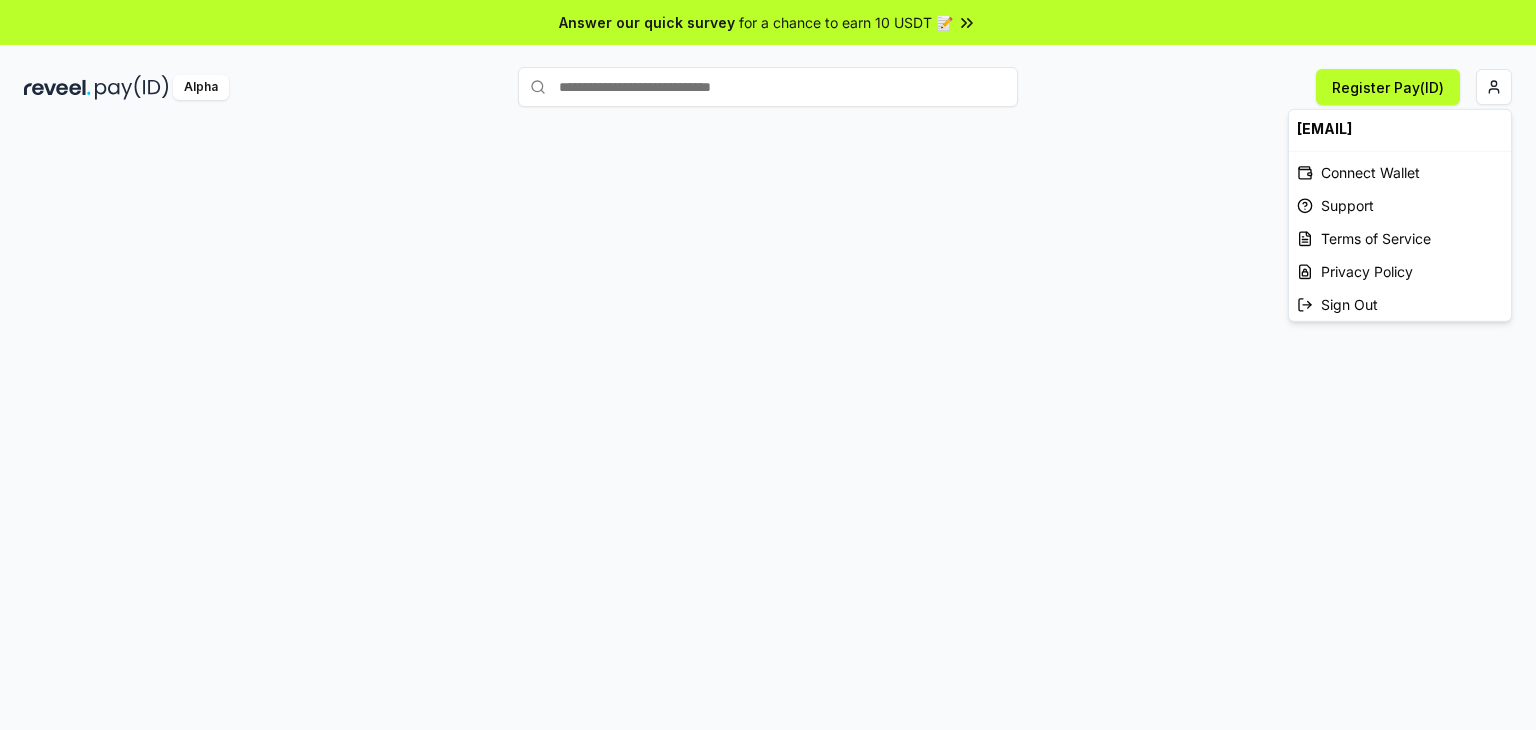 click on "Answer our quick survey for a chance to earn 10 USDT 📝 Alpha Register Pay(ID) genosahaikal@gmail.com   Connect Wallet   Support   Terms of Service   Privacy Policy   Sign Out" at bounding box center [768, 365] 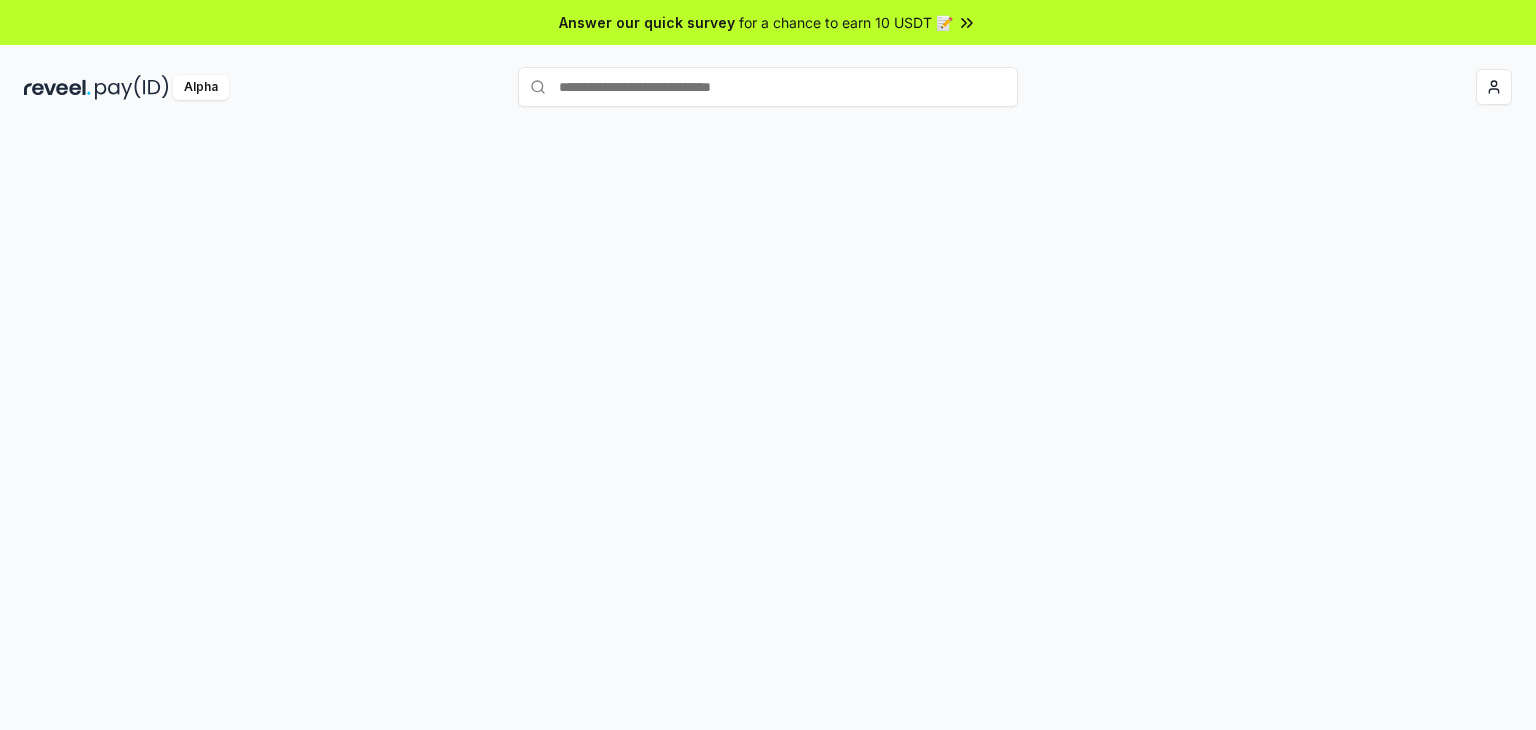 scroll, scrollTop: 0, scrollLeft: 0, axis: both 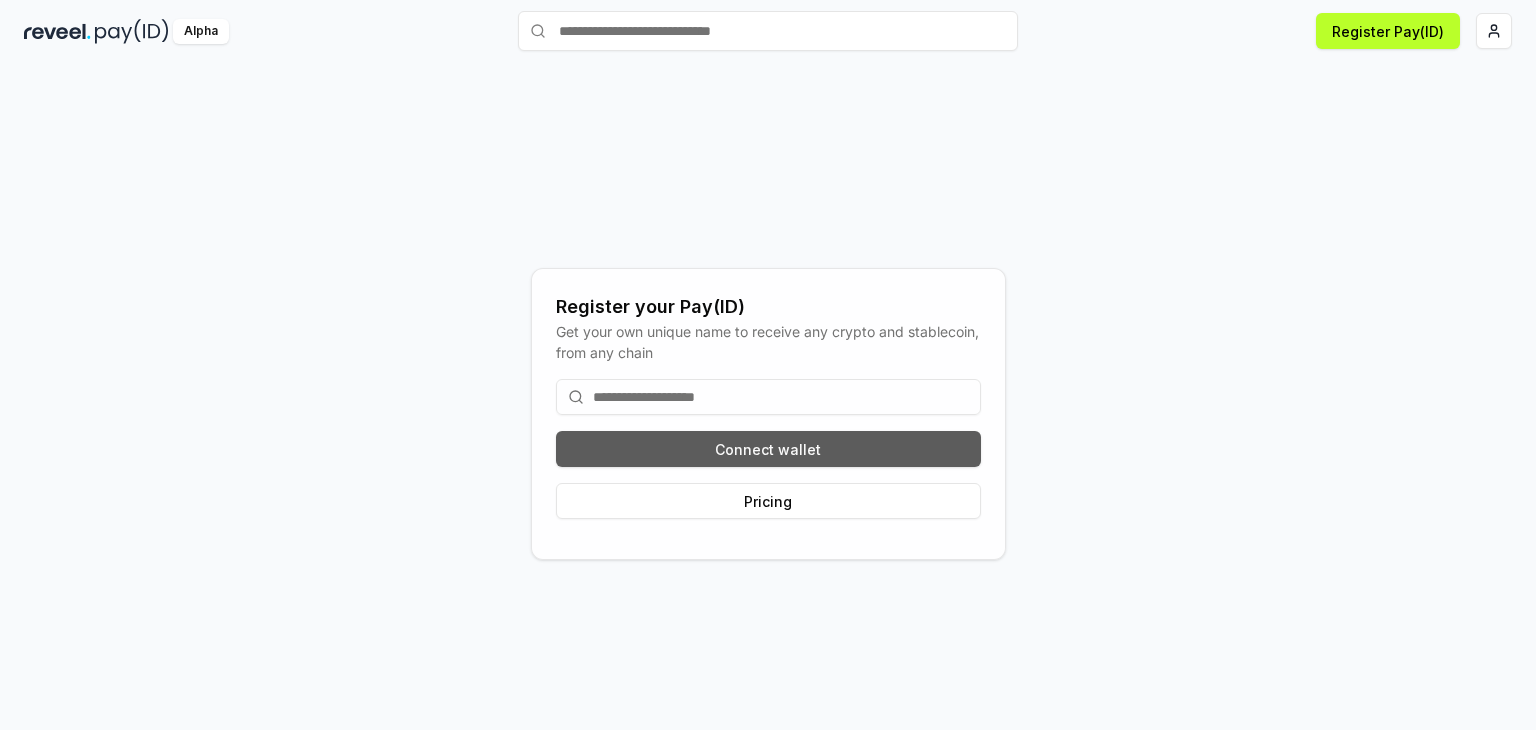 click on "Connect wallet" at bounding box center (768, 449) 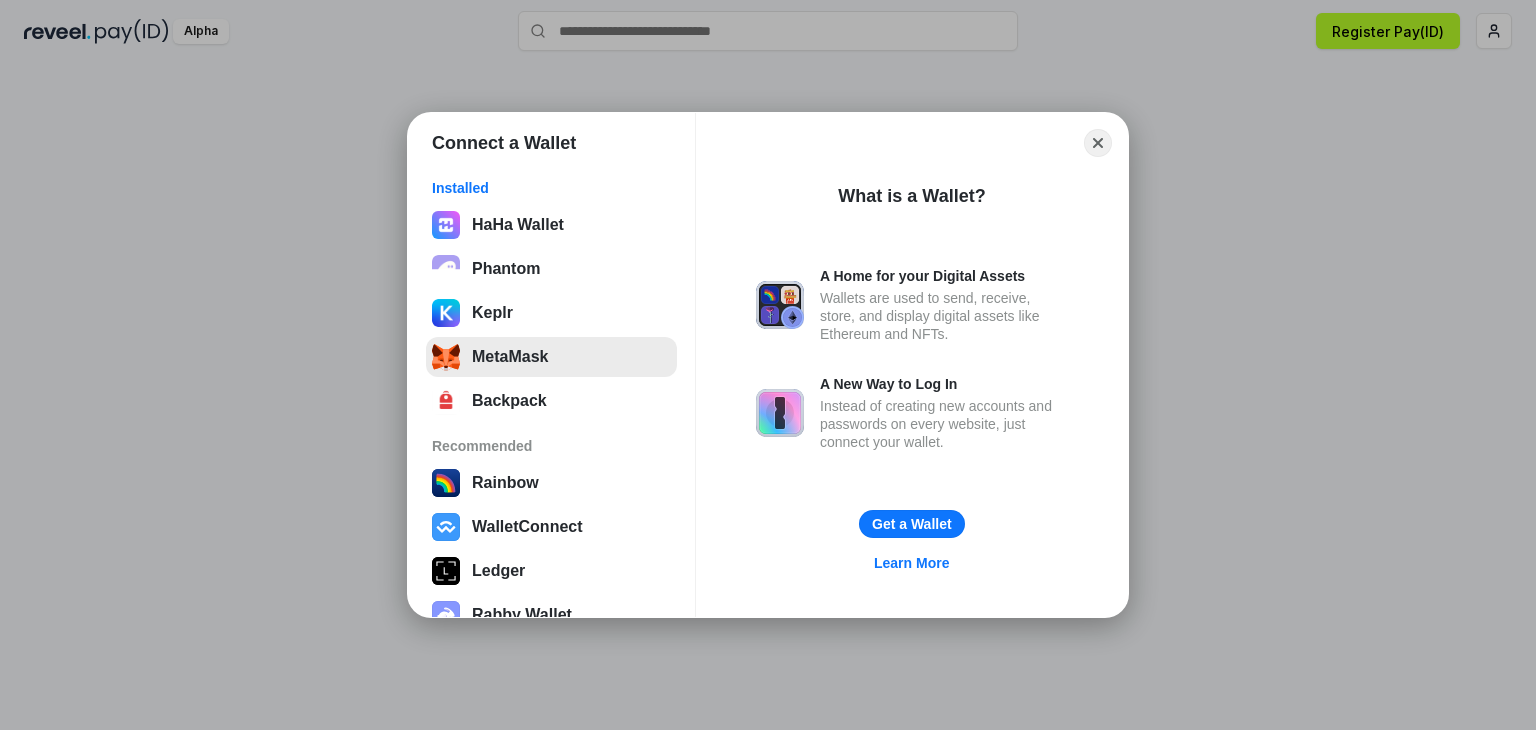 click on "MetaMask" at bounding box center [551, 357] 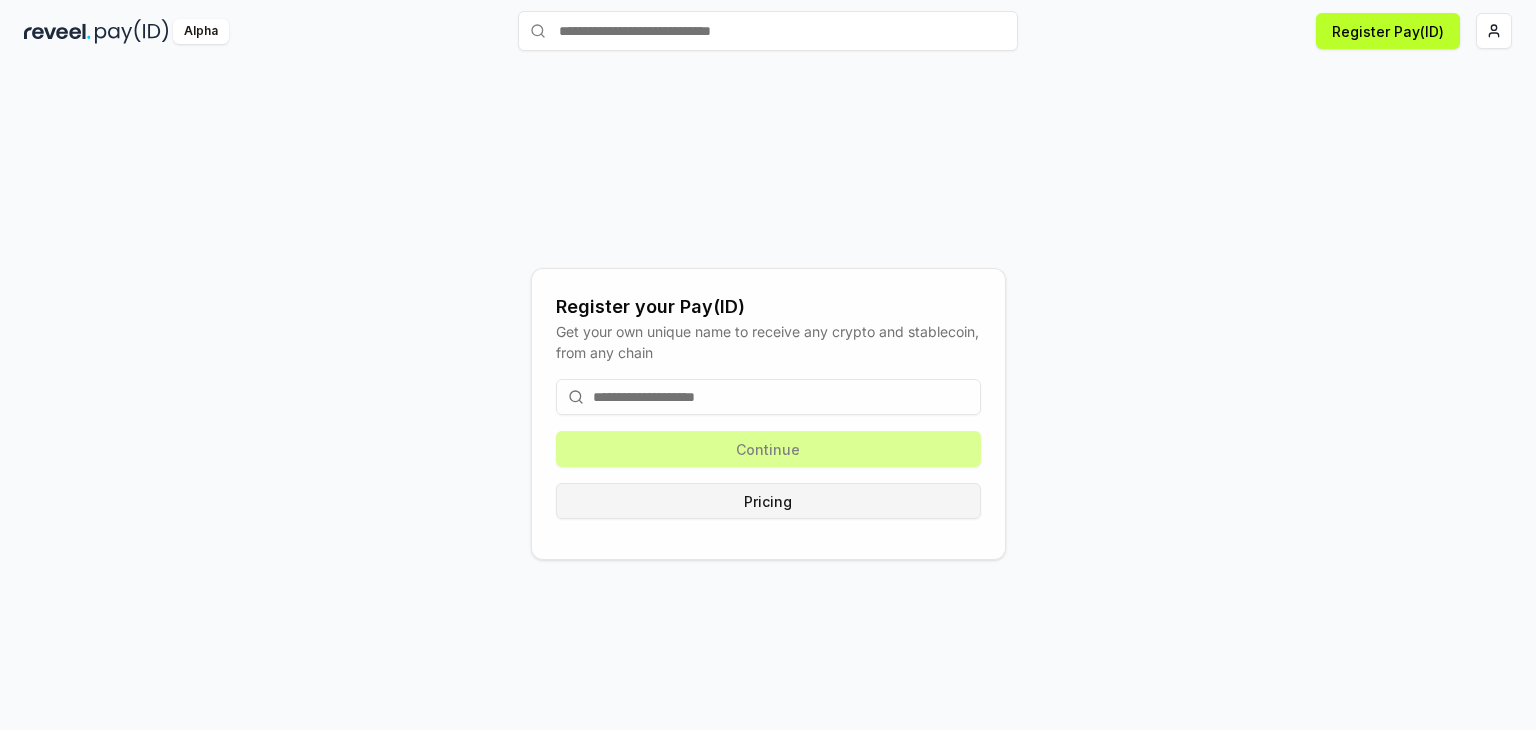 click on "Pricing" at bounding box center (768, 501) 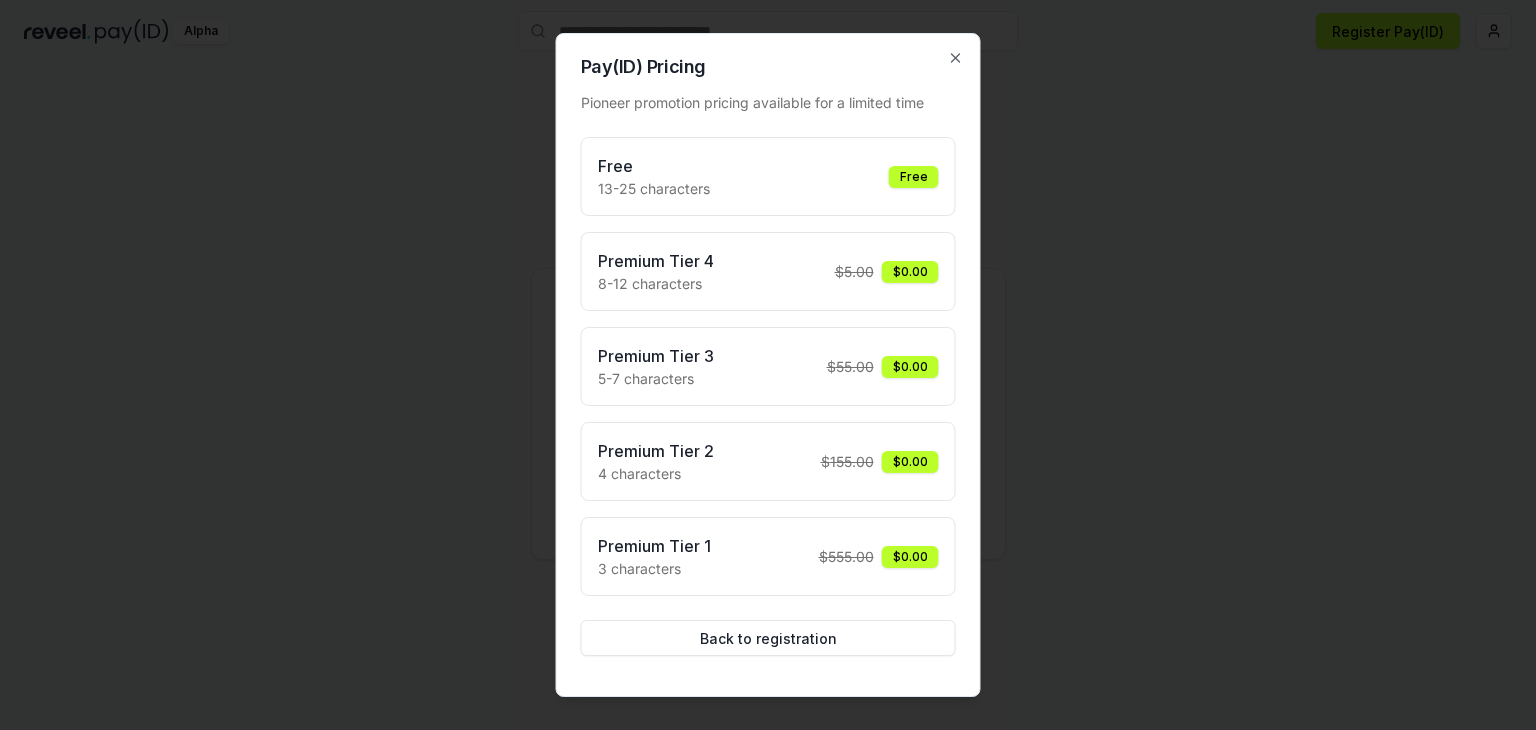 click on "Free 13-25 characters Free" at bounding box center [768, 176] 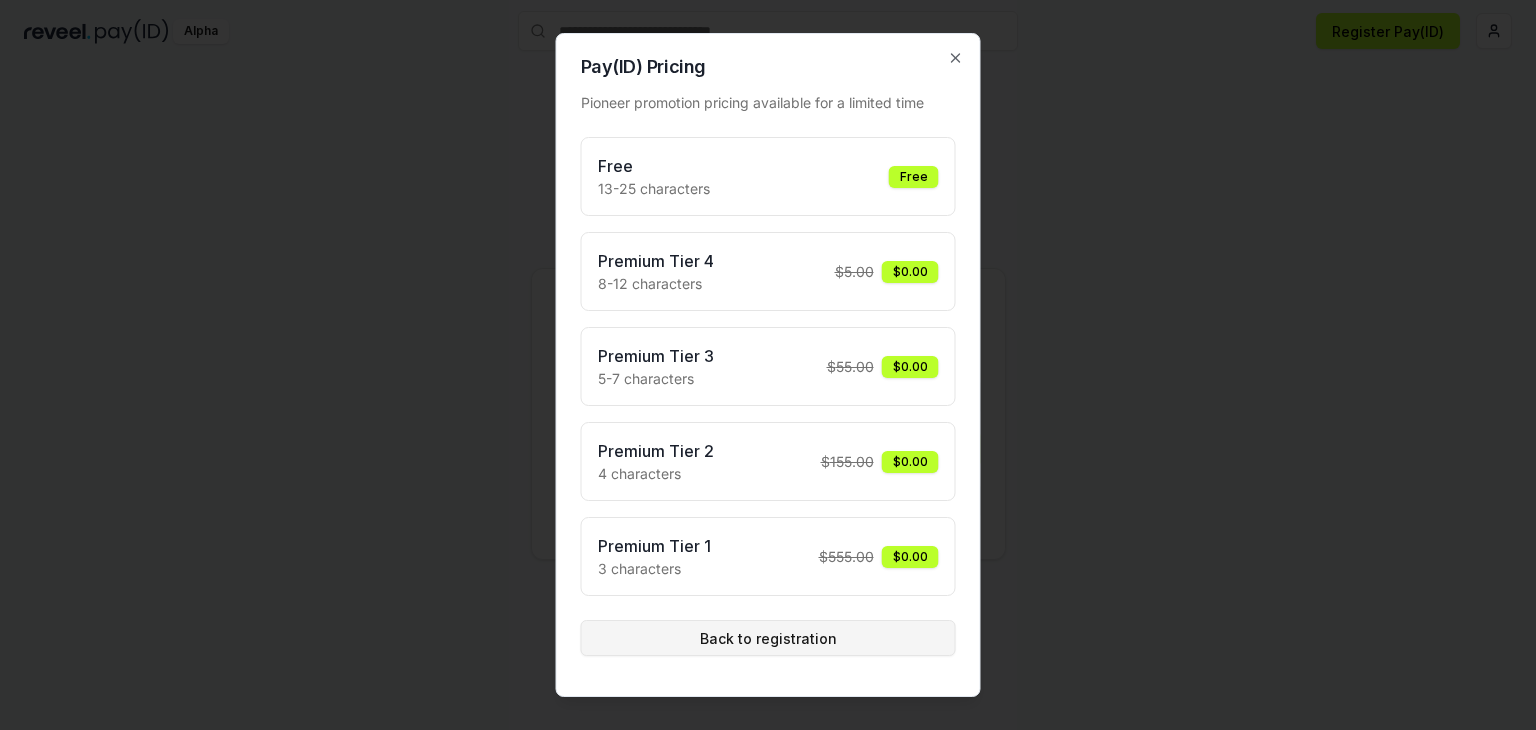 click on "Back to registration" at bounding box center [768, 638] 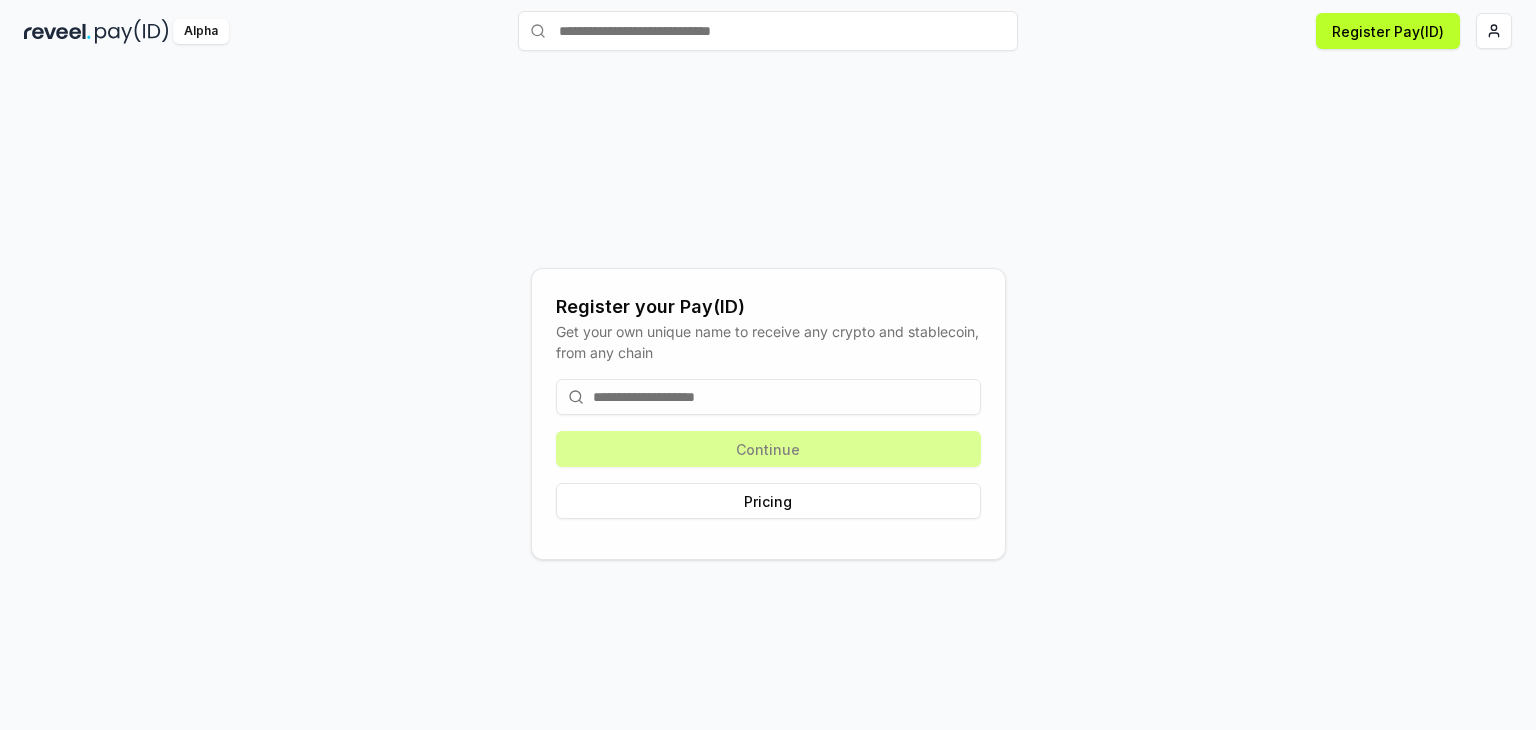 click at bounding box center (132, 31) 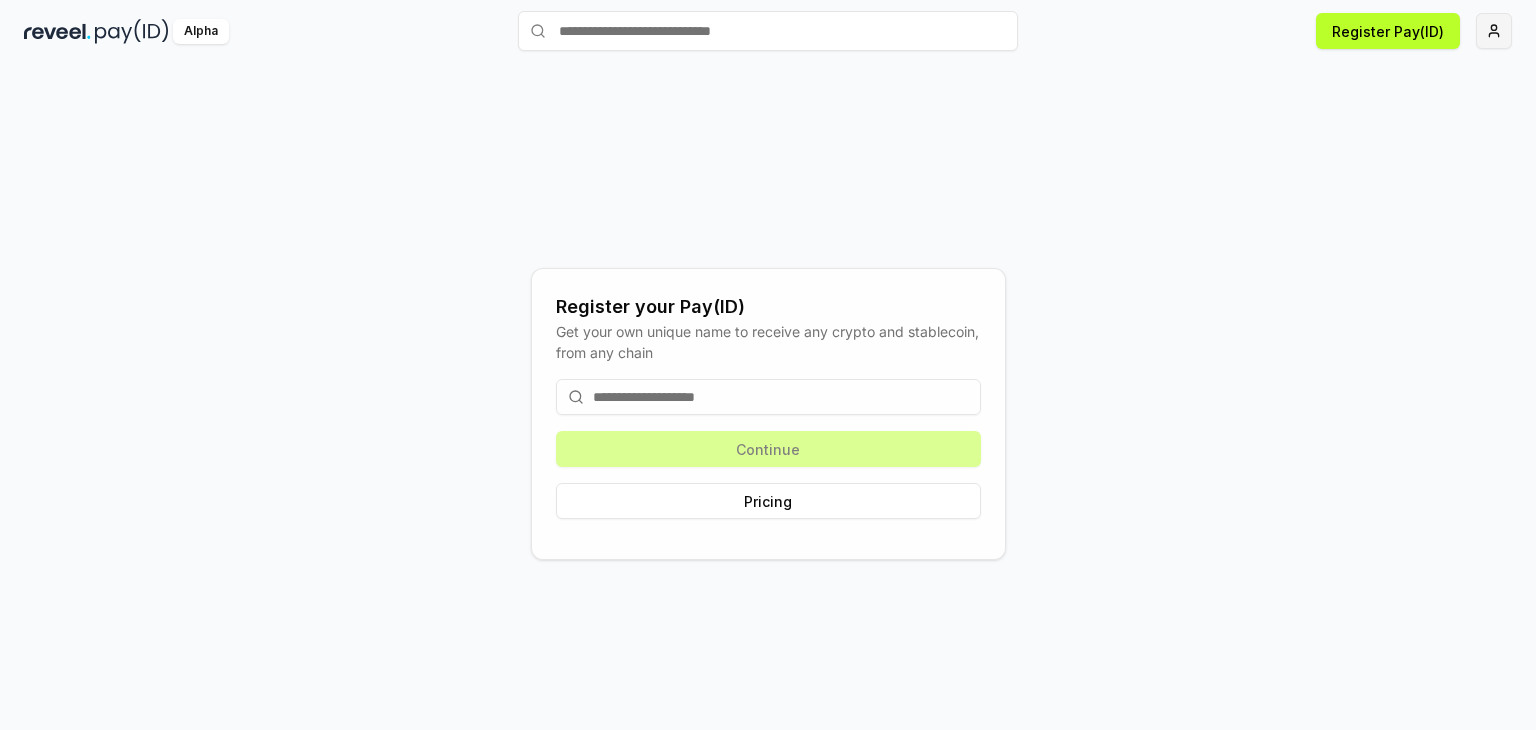 click on "Answer our quick survey for a chance to earn 10 USDT 📝 Alpha Register Pay(ID) Register your Pay(ID) Get your own unique name to receive any crypto and stablecoin, from any chain Continue Pricing" at bounding box center (768, 365) 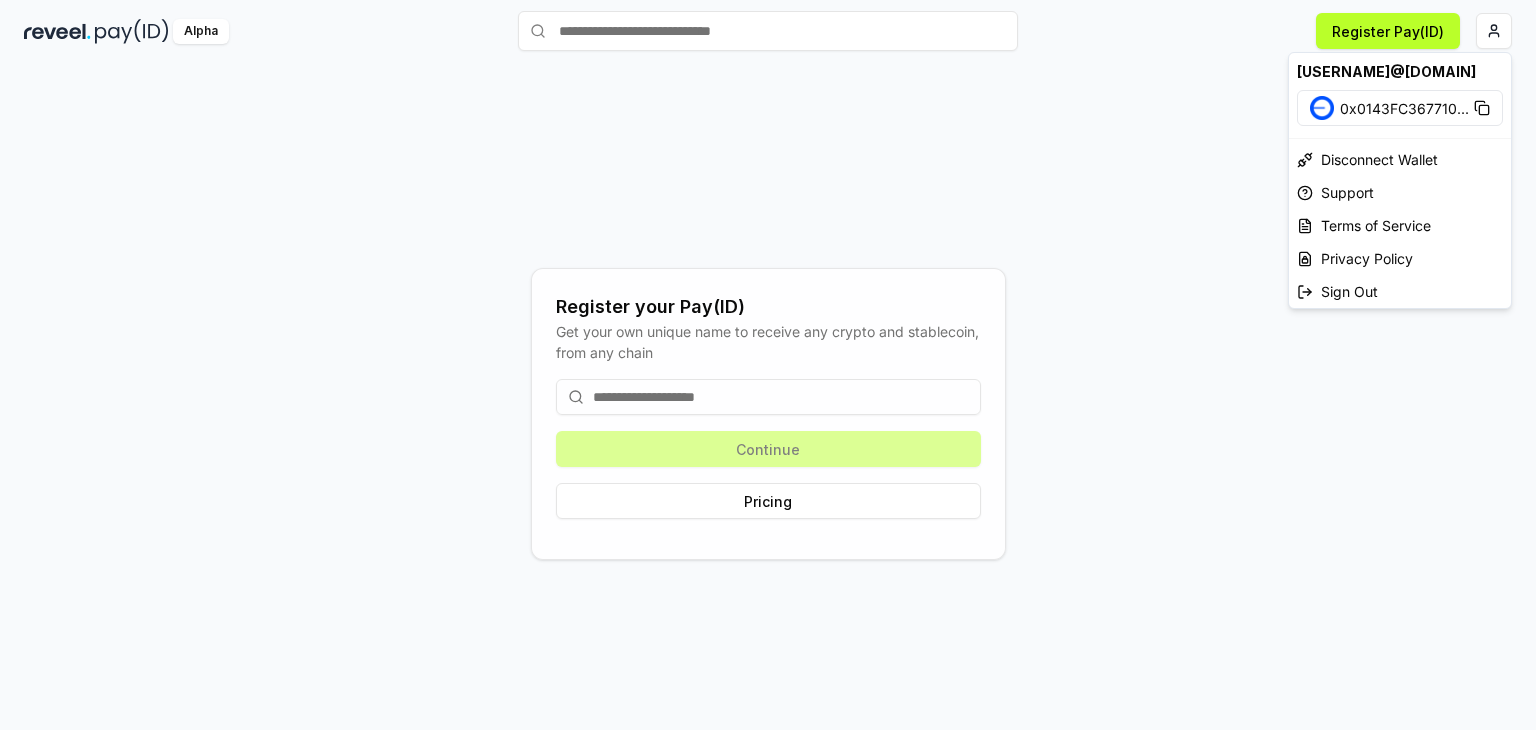 click on "Answer our quick survey for a chance to earn 10 USDT 📝 Alpha Register Pay(ID) Register your Pay(ID) Get your own unique name to receive any crypto and stablecoin, from any chain Continue Pricing genosahaikal@gmail.com   0x0143FC367710 ...     Disconnect Wallet   Support   Terms of Service   Privacy Policy   Sign Out" at bounding box center (768, 365) 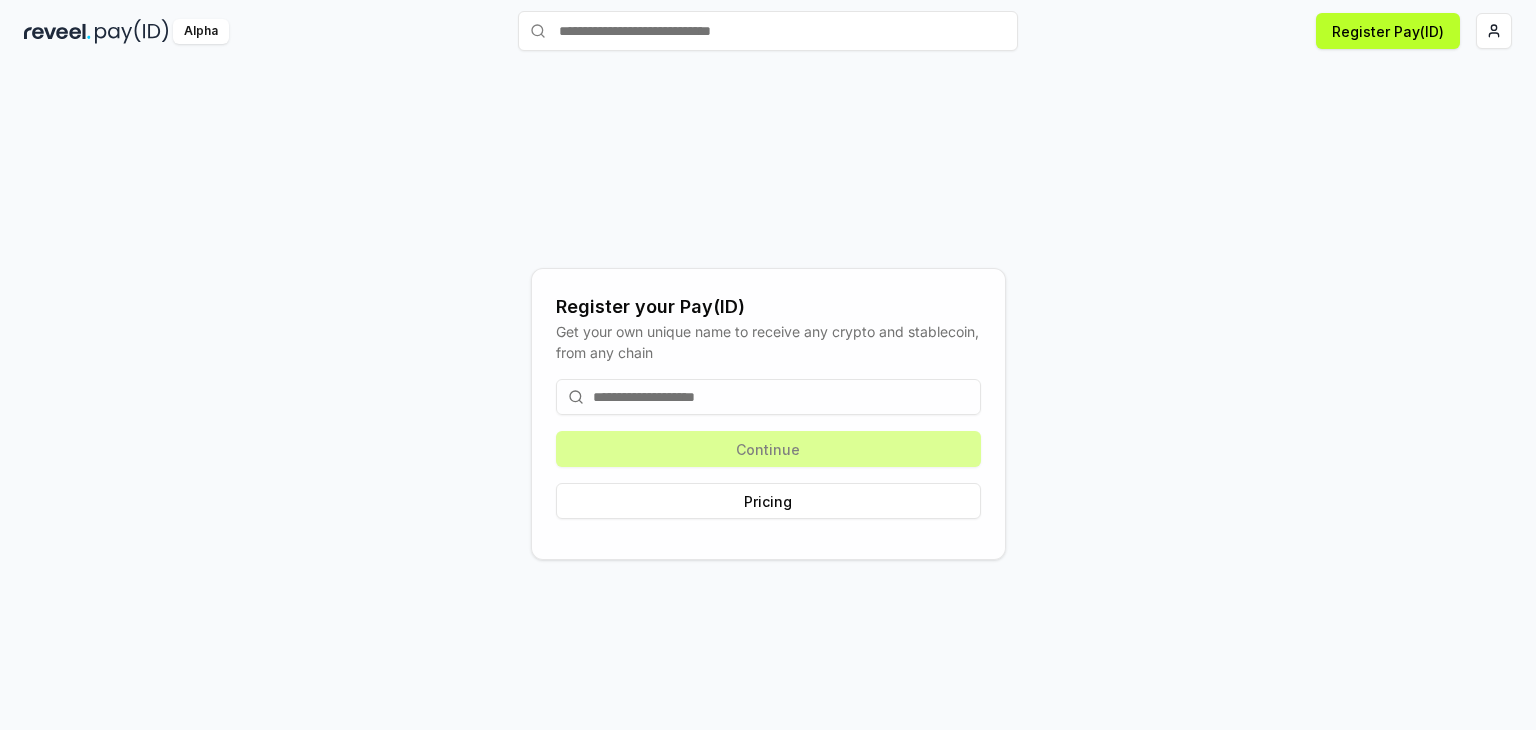 click at bounding box center (132, 31) 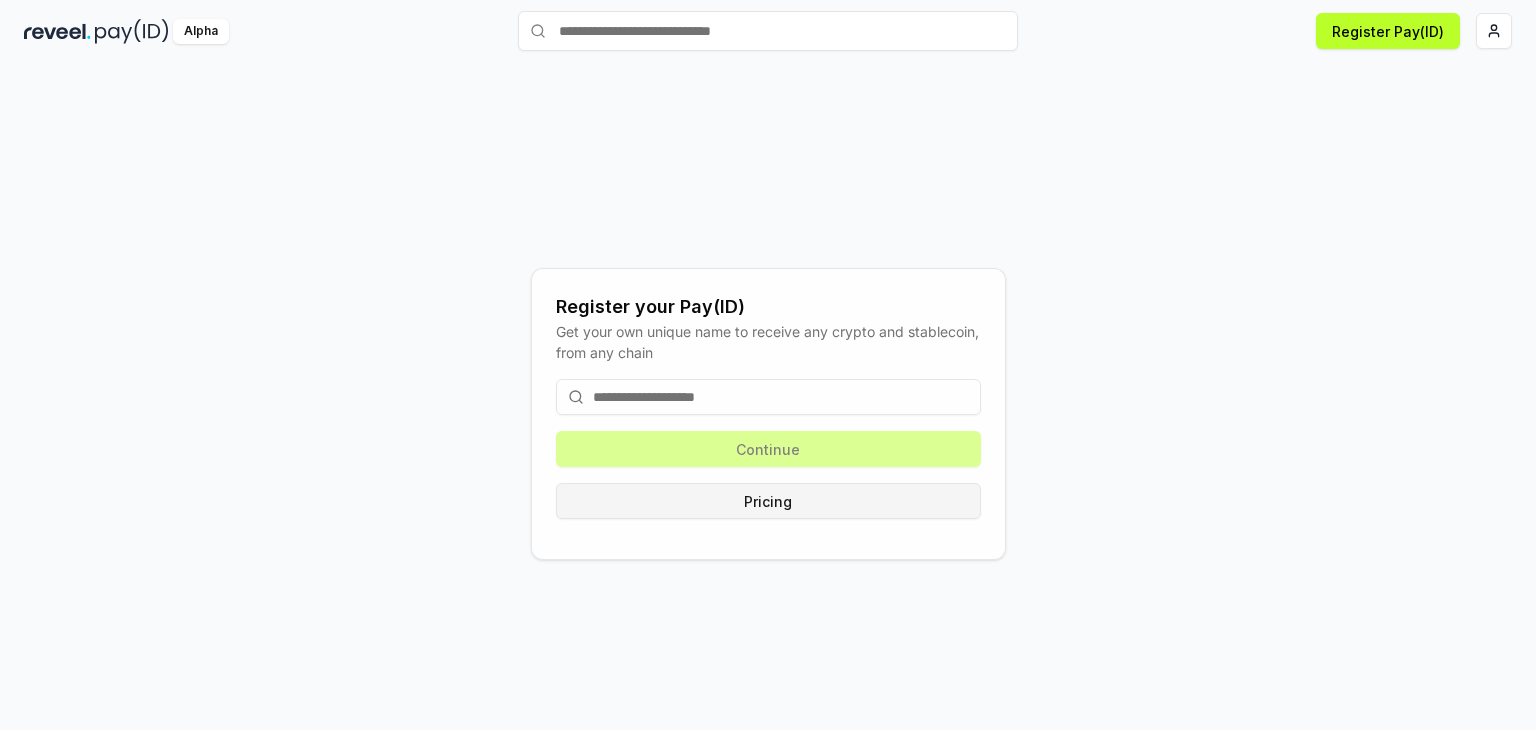 click on "Pricing" at bounding box center (768, 501) 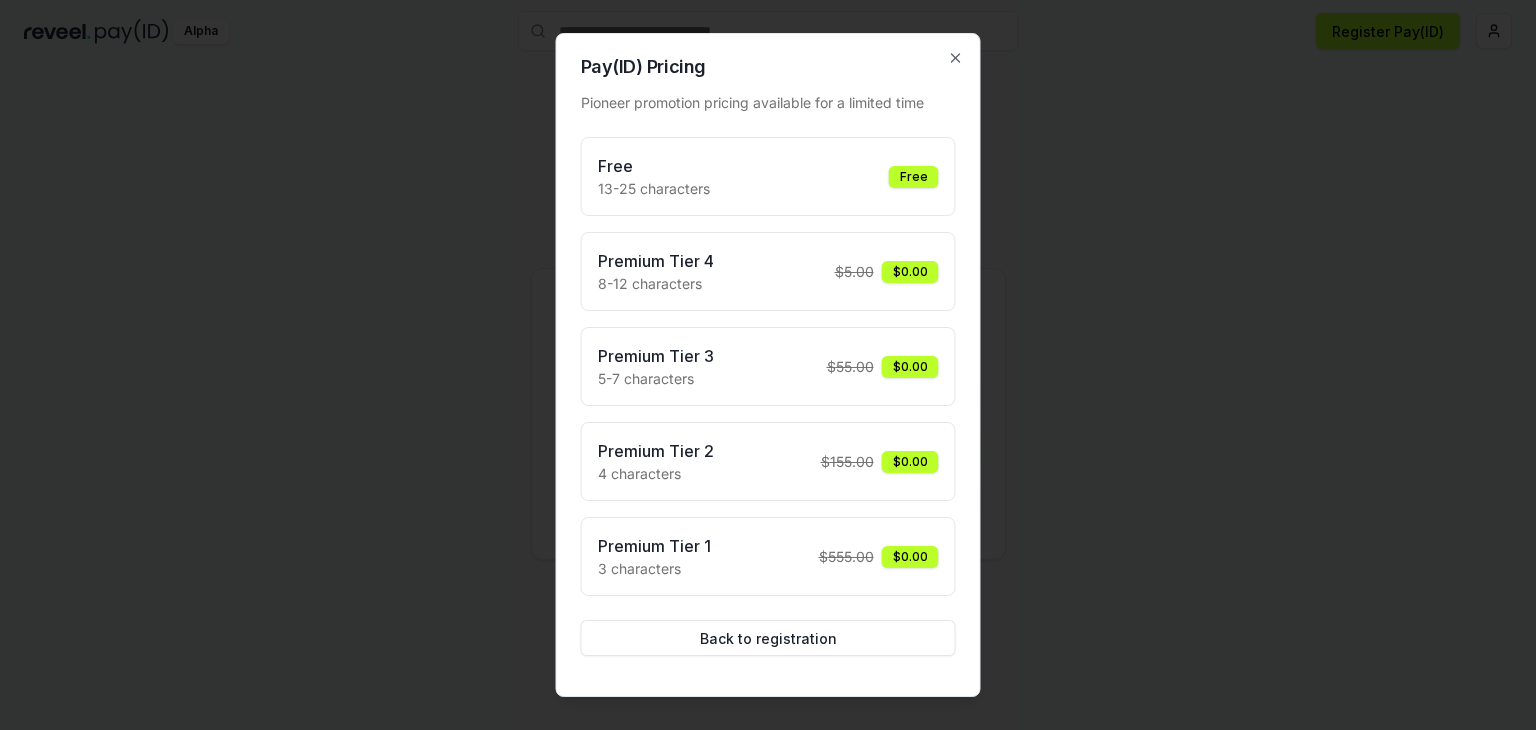 click on "Free 13-25 characters Free" at bounding box center [768, 176] 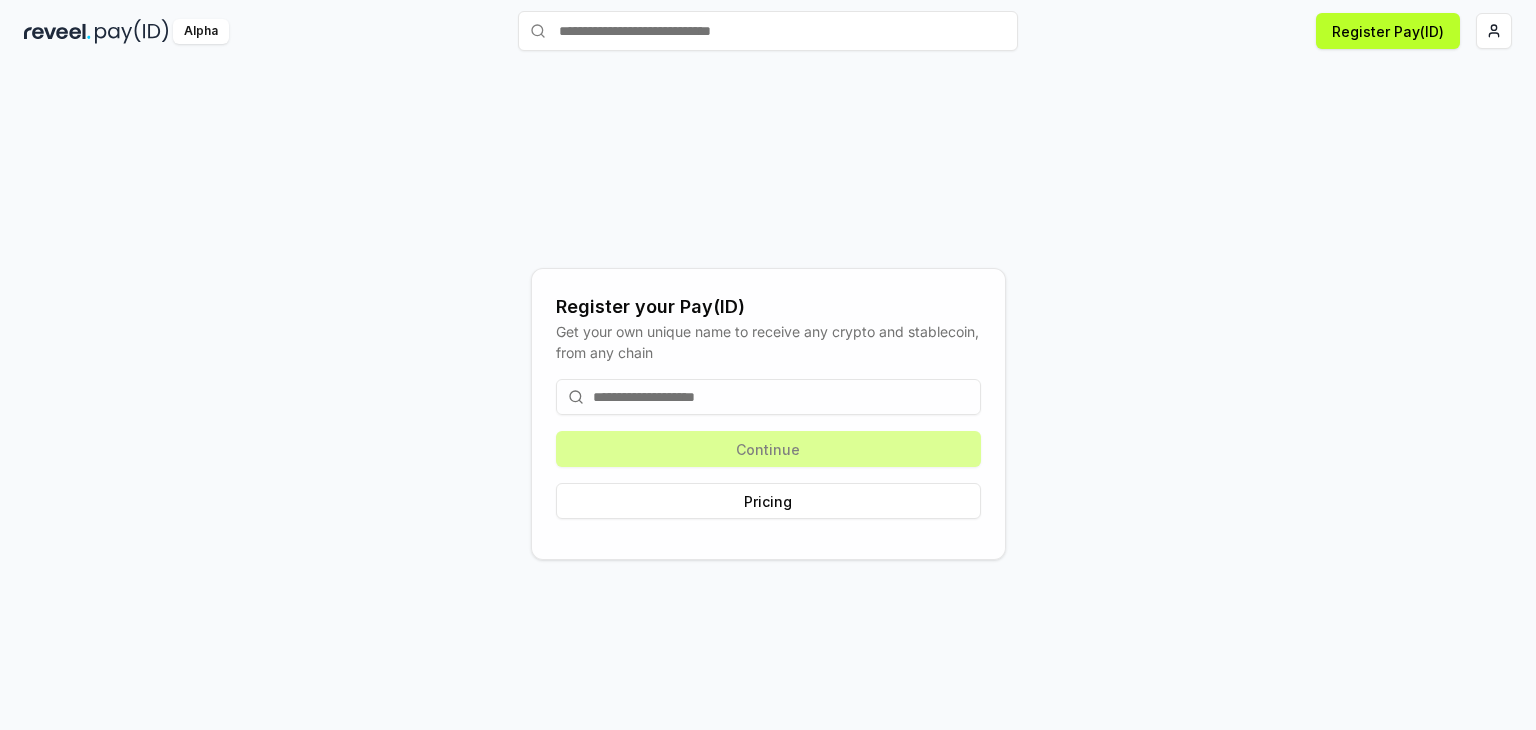 click on "Continue Pricing" at bounding box center (768, 449) 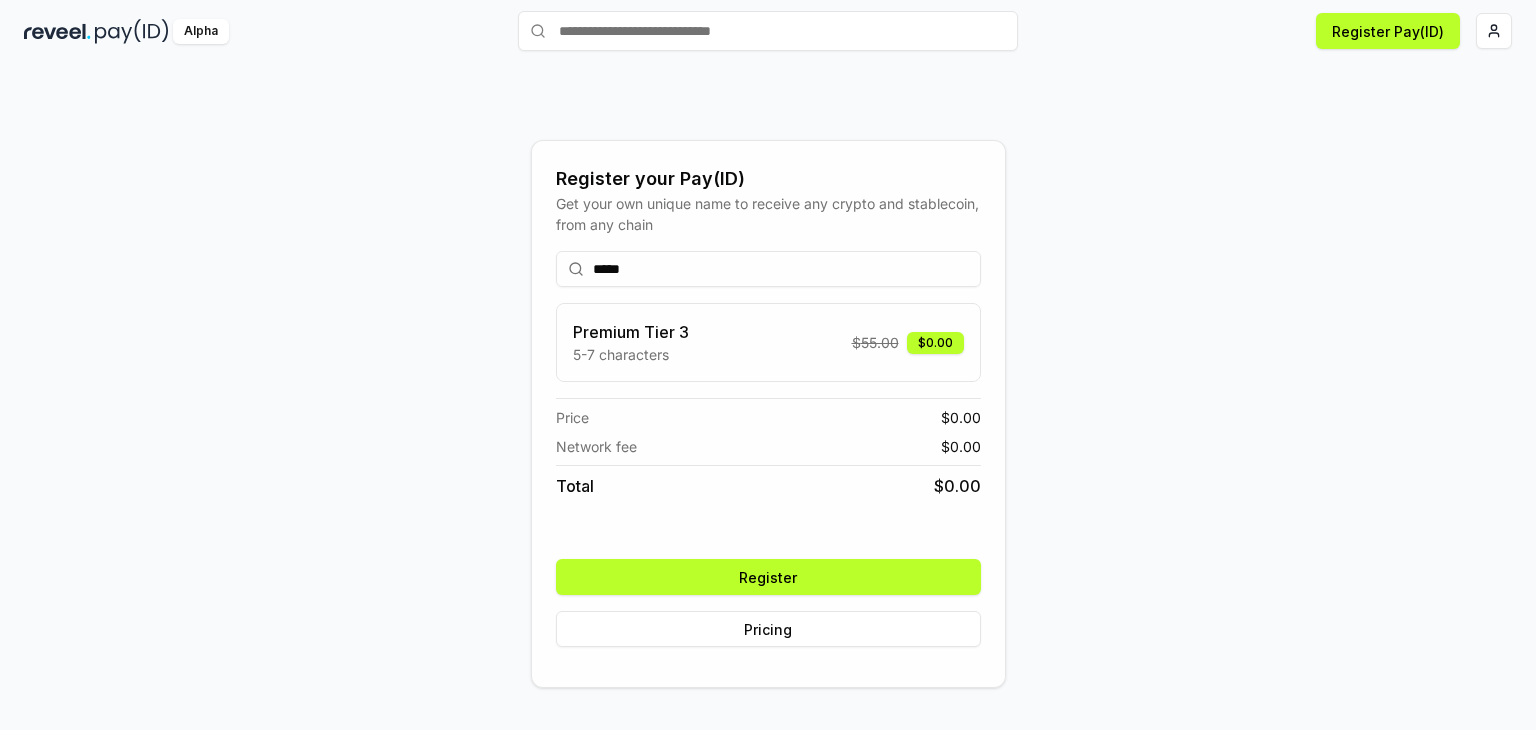 type on "*****" 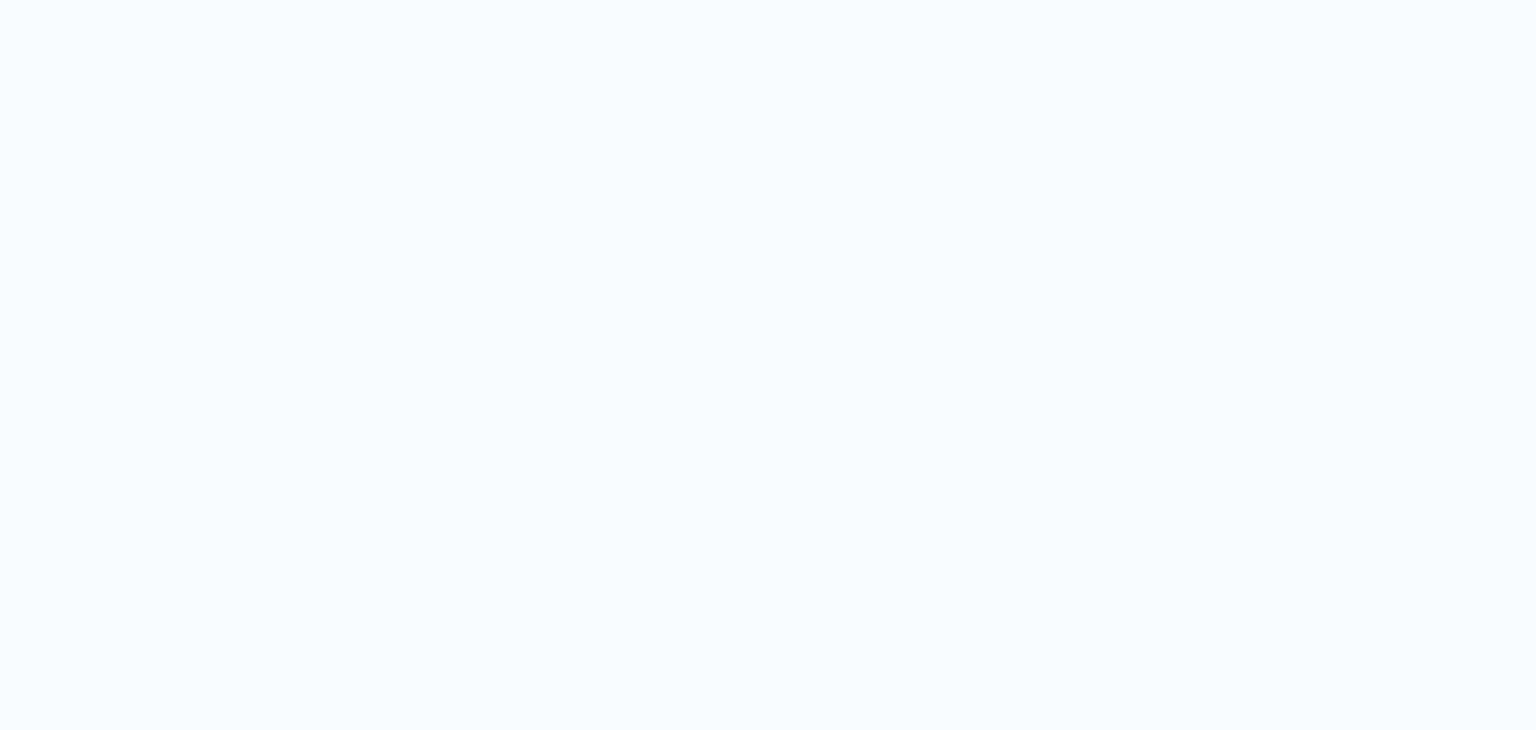 scroll, scrollTop: 0, scrollLeft: 0, axis: both 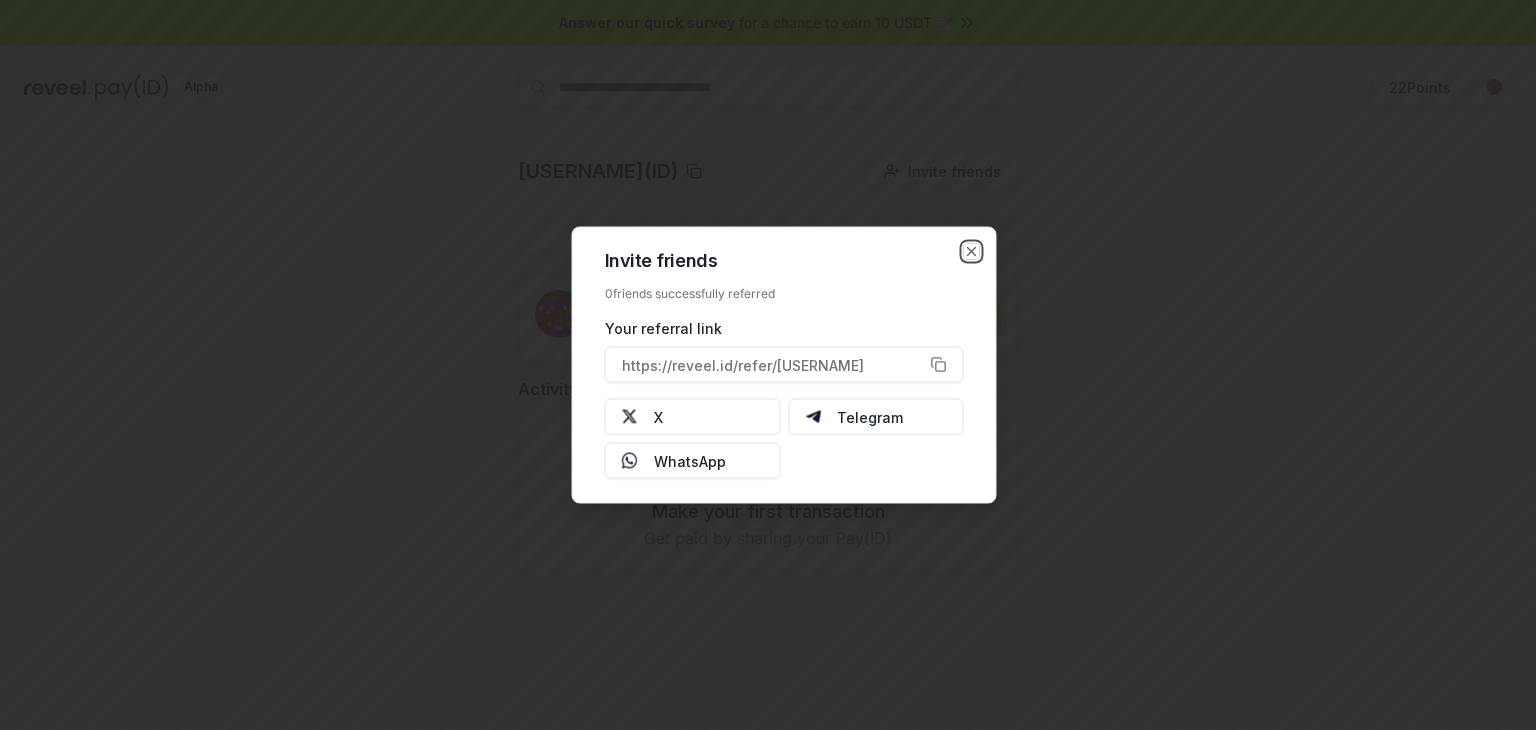 click 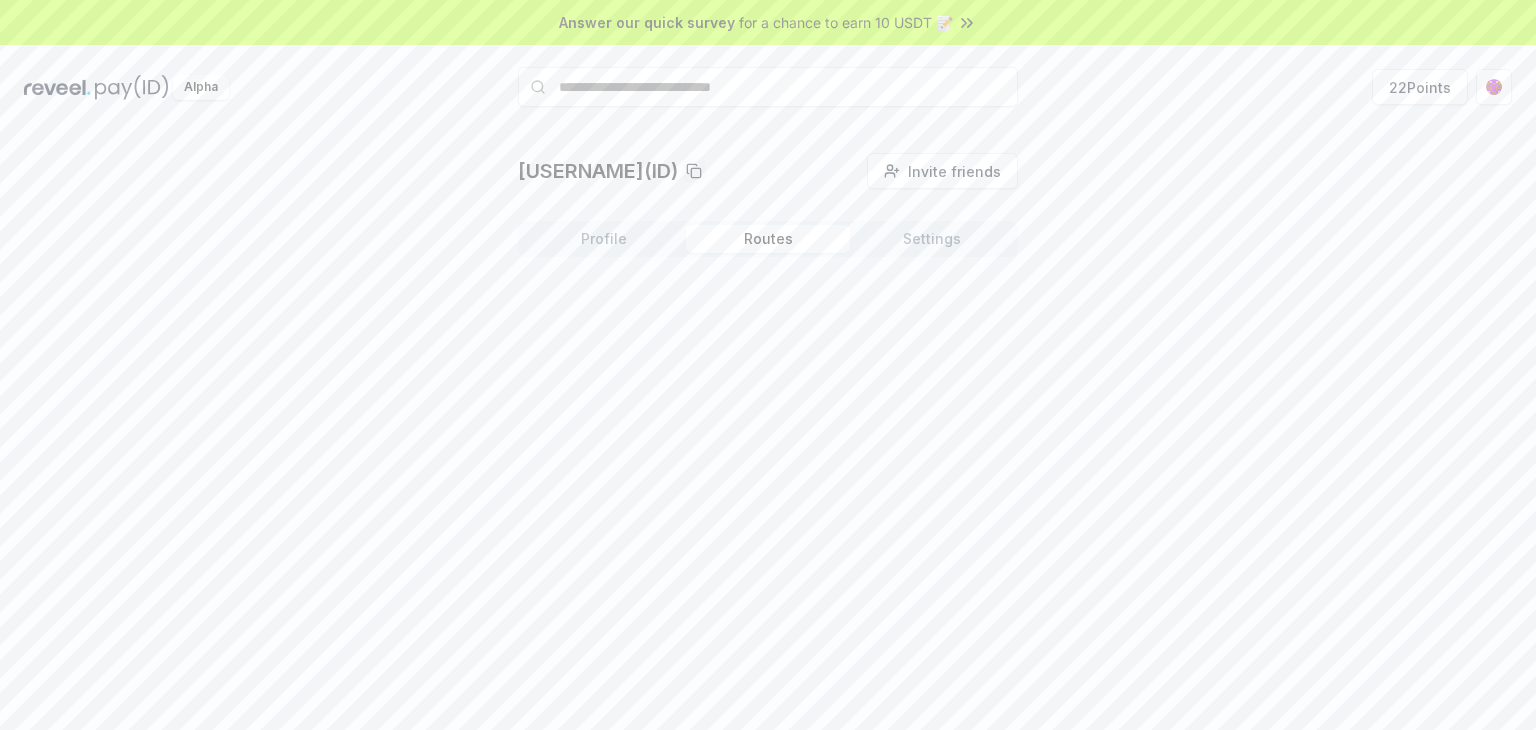 click on "Routes" at bounding box center [768, 239] 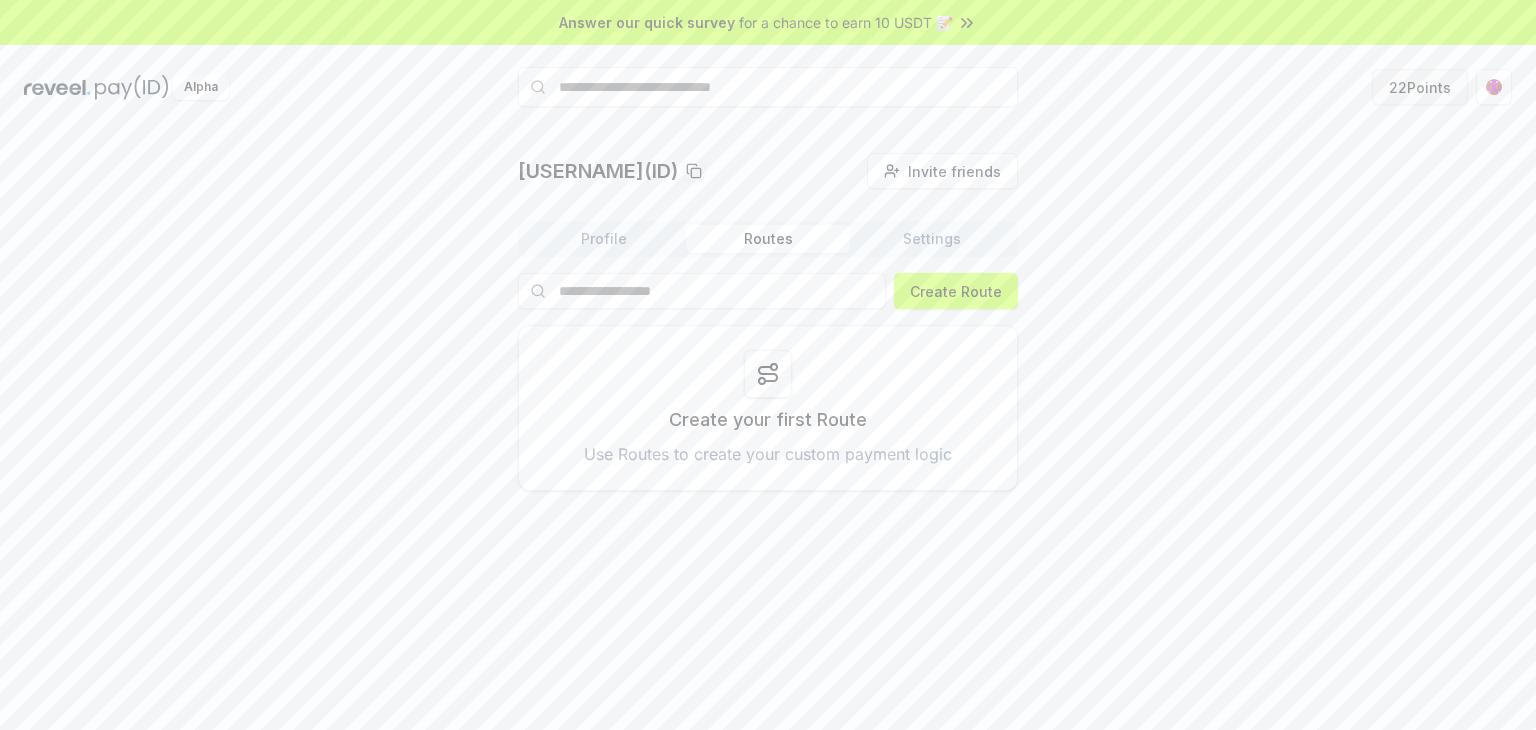click on "22  Points" at bounding box center [1420, 87] 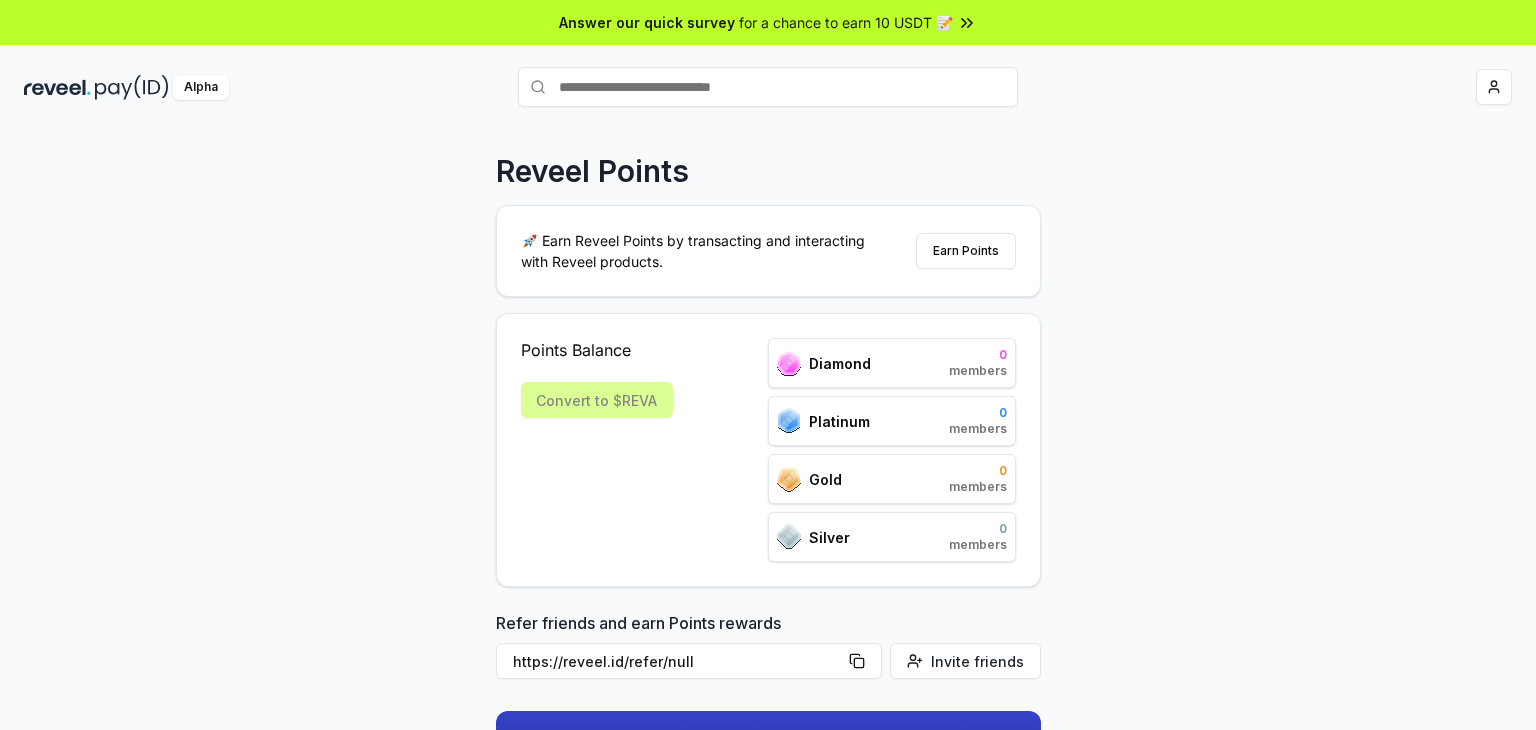 scroll, scrollTop: 0, scrollLeft: 0, axis: both 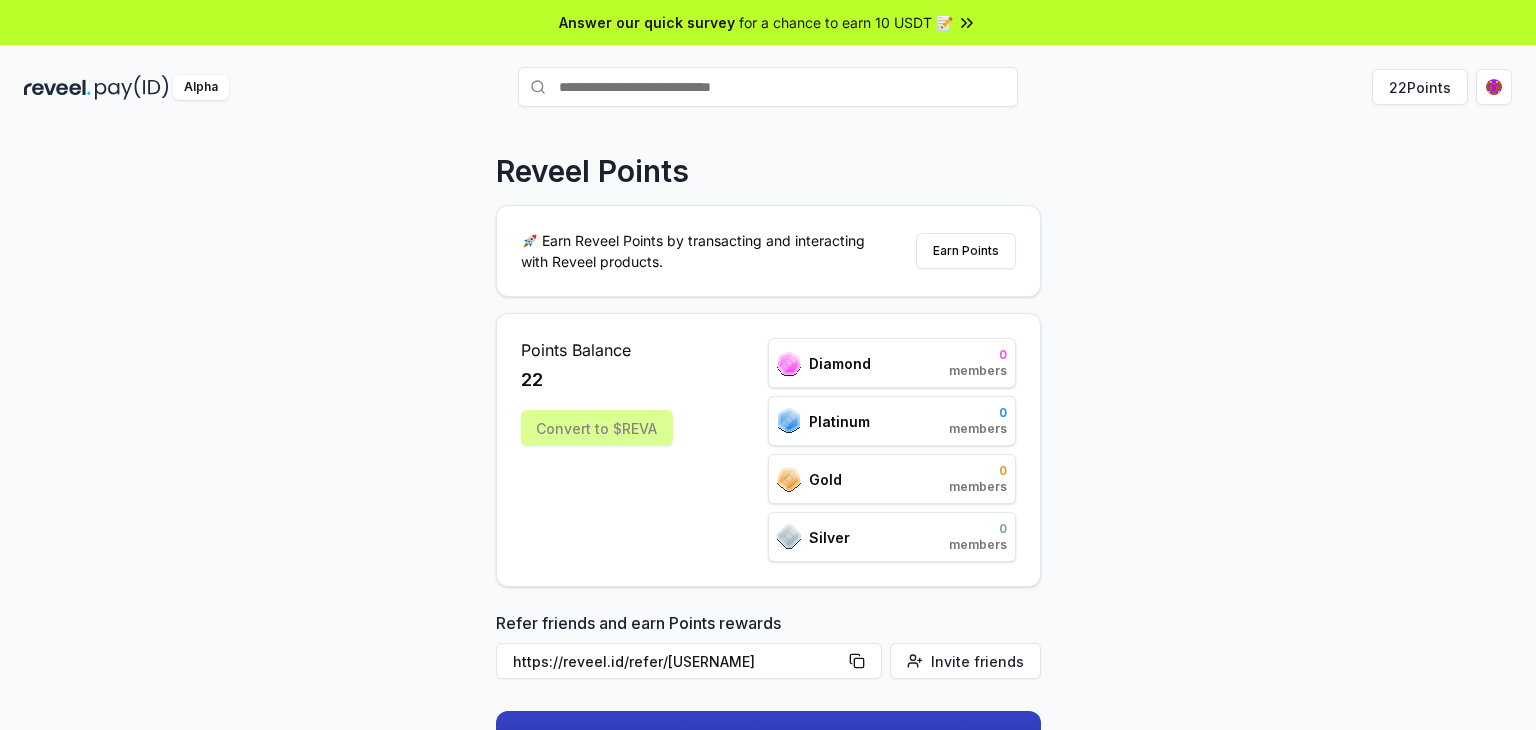 drag, startPoint x: 961, startPoint y: 245, endPoint x: 1191, endPoint y: 214, distance: 232.07973 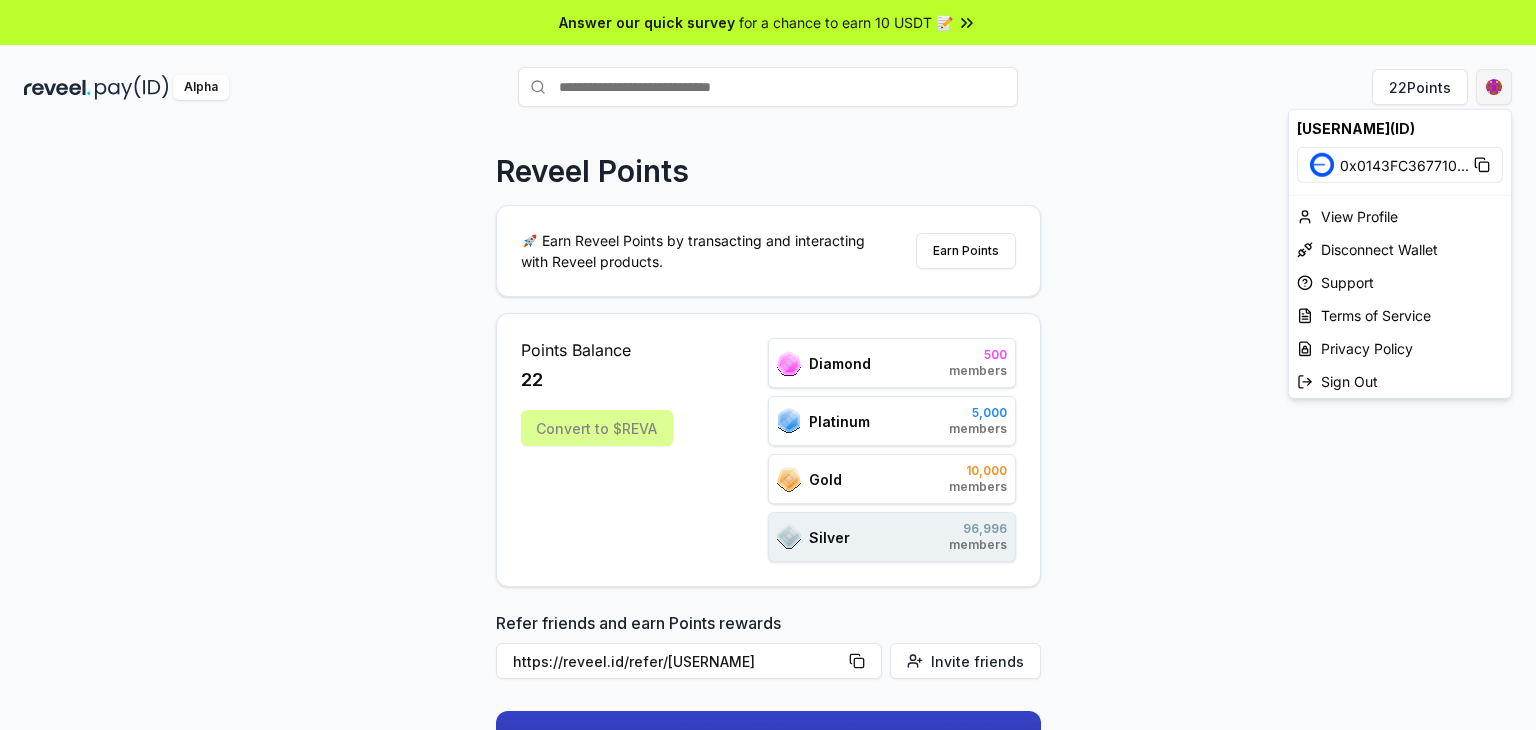 click on "Answer our quick survey for a chance to earn 10 USDT 📝 Alpha   22  Points Reveel Points  🚀 Earn Reveel Points by transacting and interacting with Reveel products. Earn Points Points Balance  22 Convert to $REVA Diamond 500 members Platinum 5,000 members Gold 10,000 members Silver 96,996 members Refer friends and earn Points rewards https://reveel.id/refer/genoo Invite friends Join the discussion on Discord Join Discord     31.2K community members Leaderboard Diamond Platinum Gold Silver Rank Pay(ID) Points # 76722 5 # 15501 azuredennydcpanet 5 # 15502 2911intnocendcpanet 5 # 15503 purpleaustindcpanet 5 # 15504 67belledcpanet 5 # 15505 scarletnatkadcpanet 5 # 15506 8325noisydcpanet 5 # 15507 syrup 5 # 15508 uniquemeerkats 5 # 15509 darkestdream 5 # 15510 sujay 5 Previous 1 2 3 4 5 More pages 9700 Next genoo(ID)   0x0143FC367710 ...     View Profile   Disconnect Wallet   Support   Terms of Service   Privacy Policy   Sign Out" at bounding box center [768, 365] 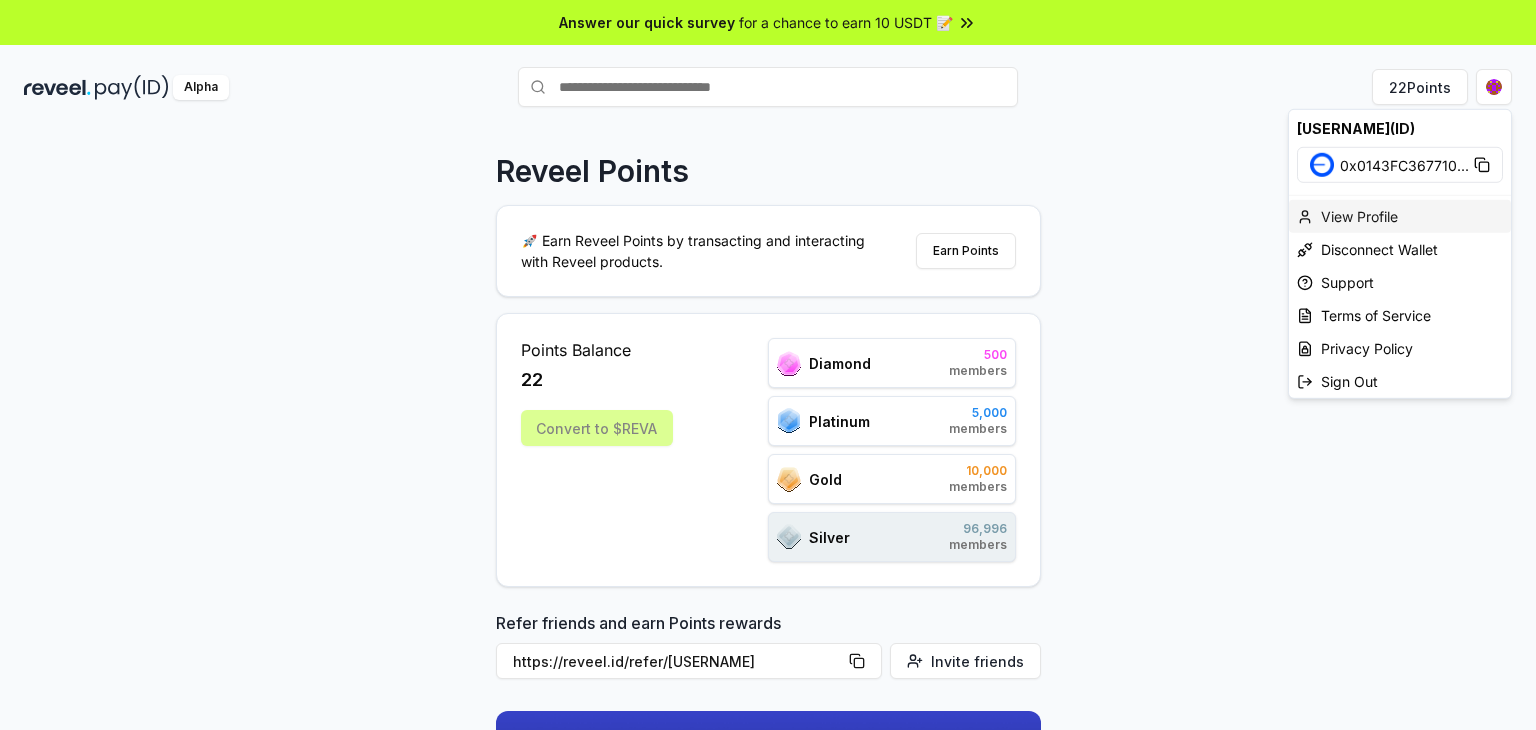 click on "View Profile" at bounding box center (1400, 216) 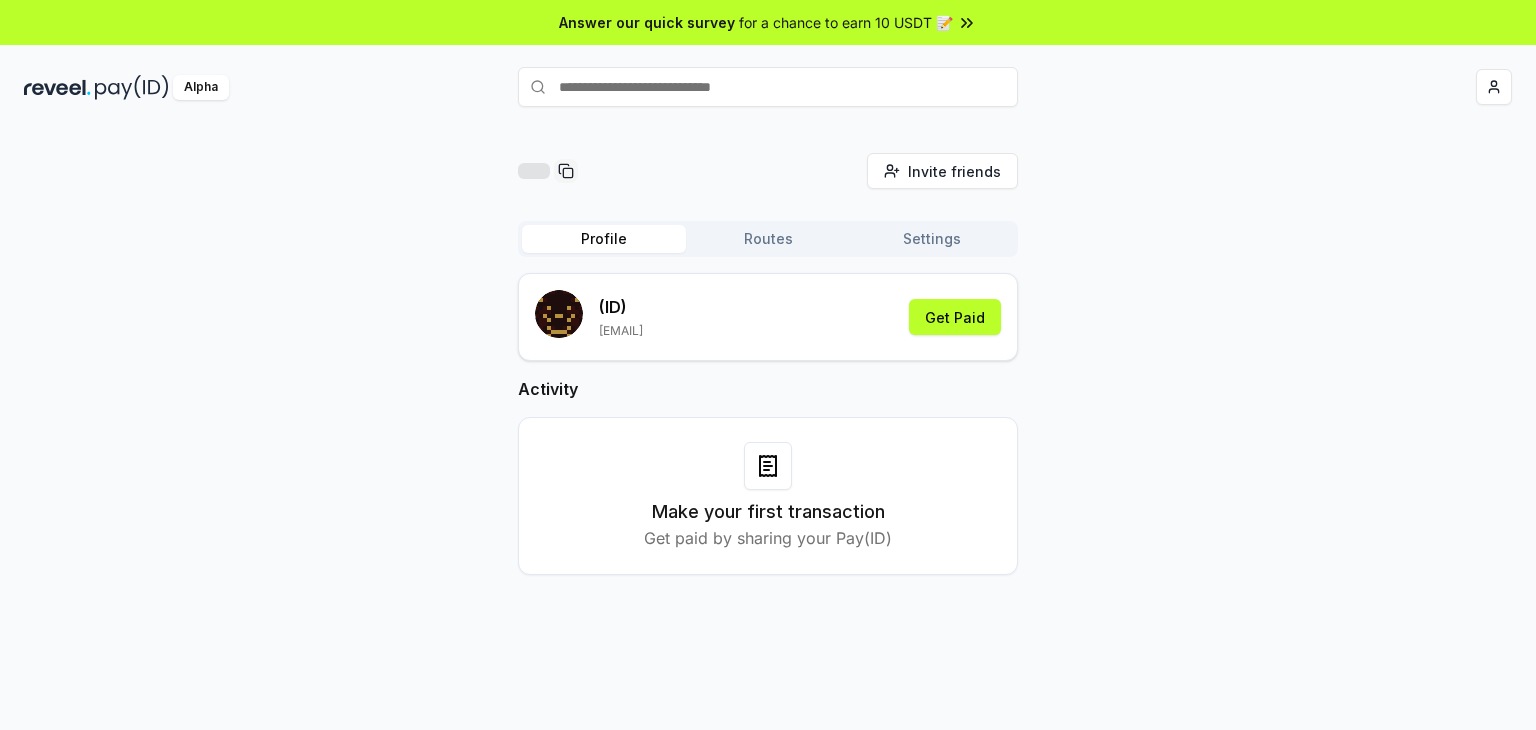 scroll, scrollTop: 0, scrollLeft: 0, axis: both 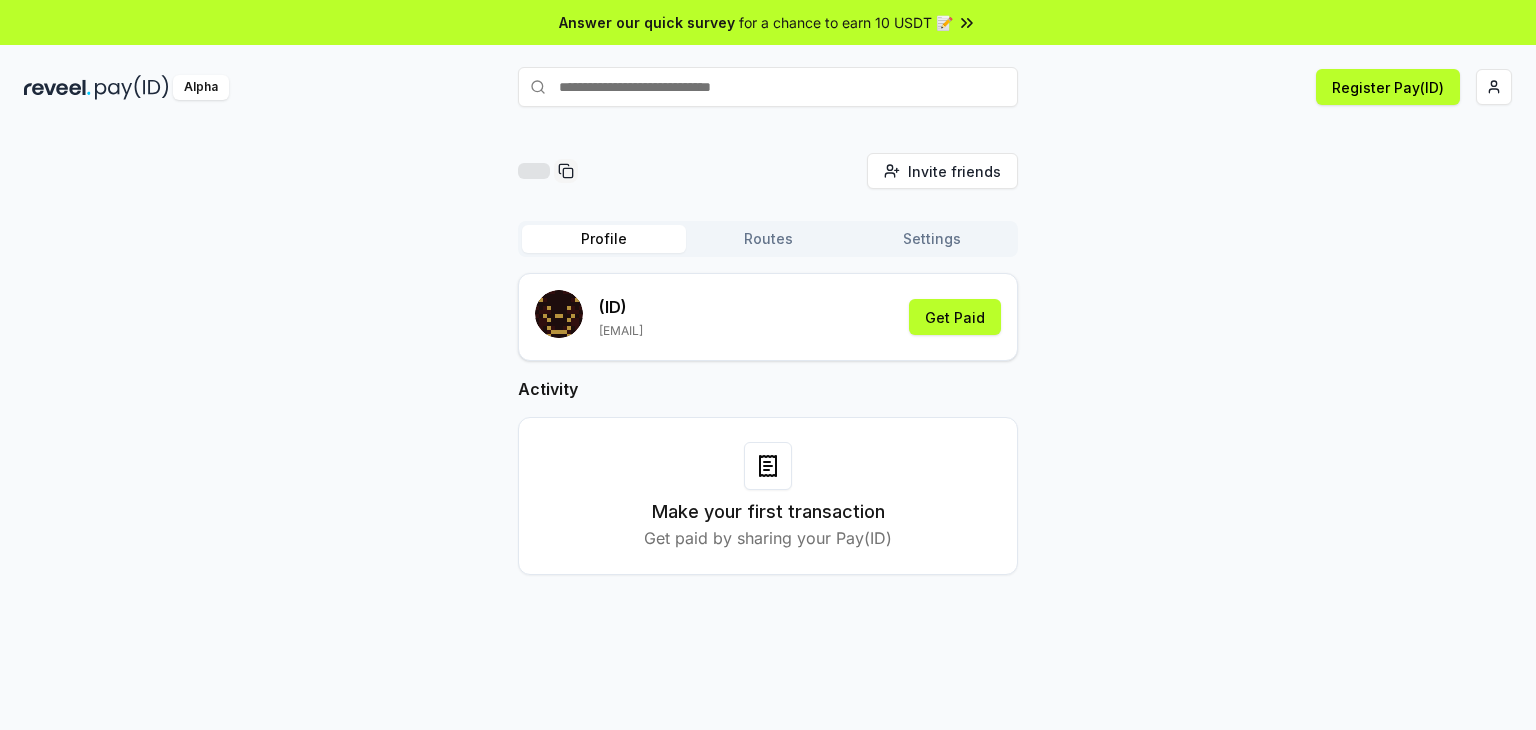 click on "Settings" at bounding box center (932, 239) 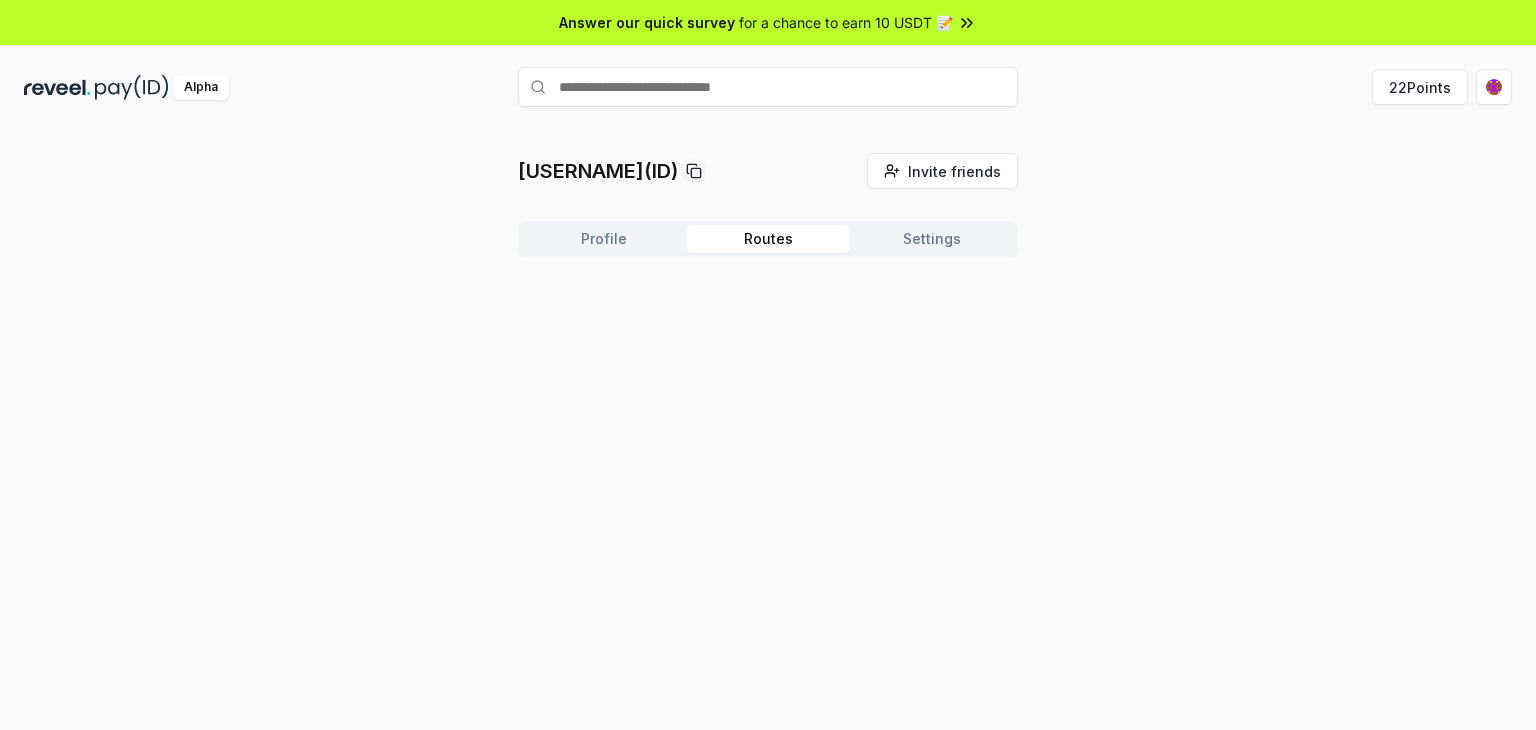 click on "Routes" at bounding box center [768, 239] 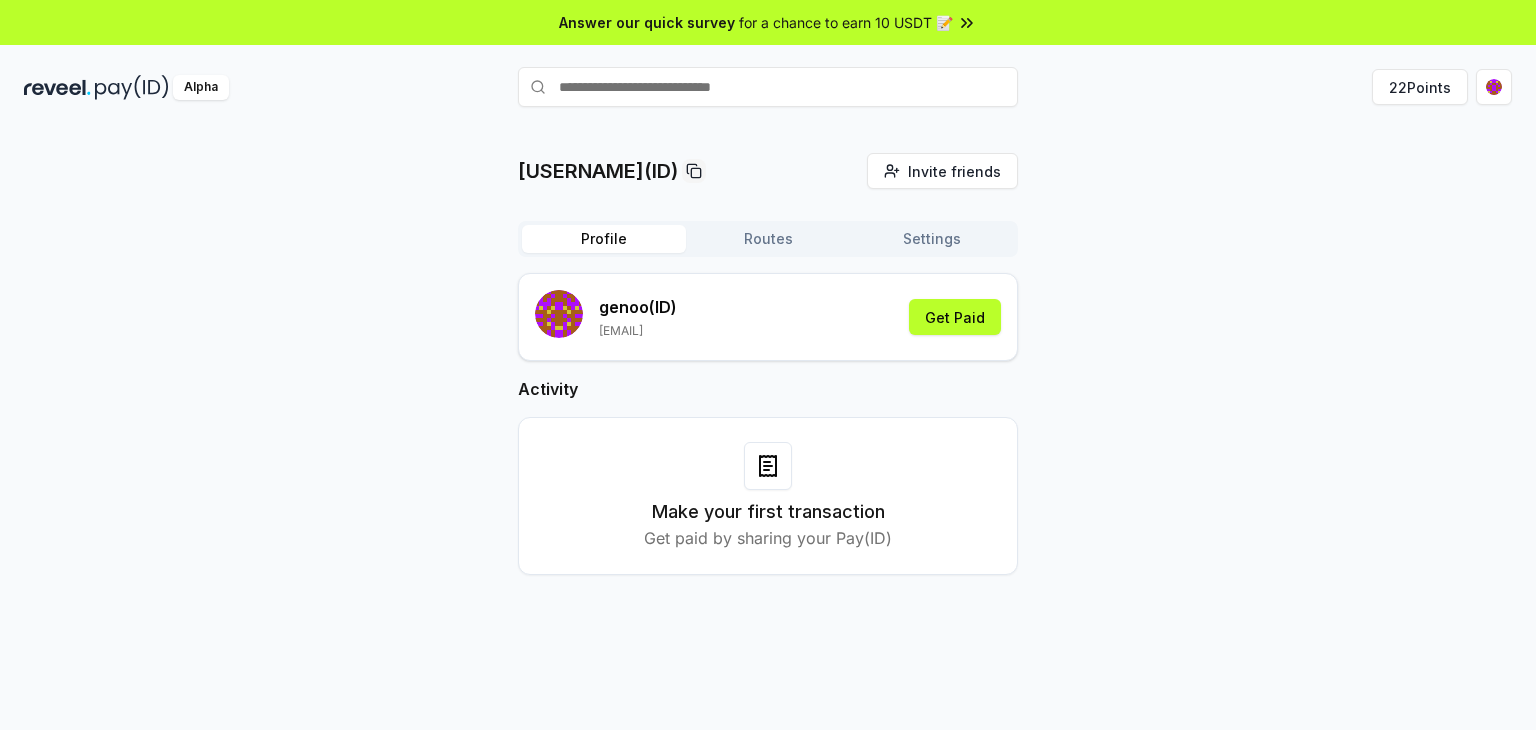 click on "Profile" at bounding box center [604, 239] 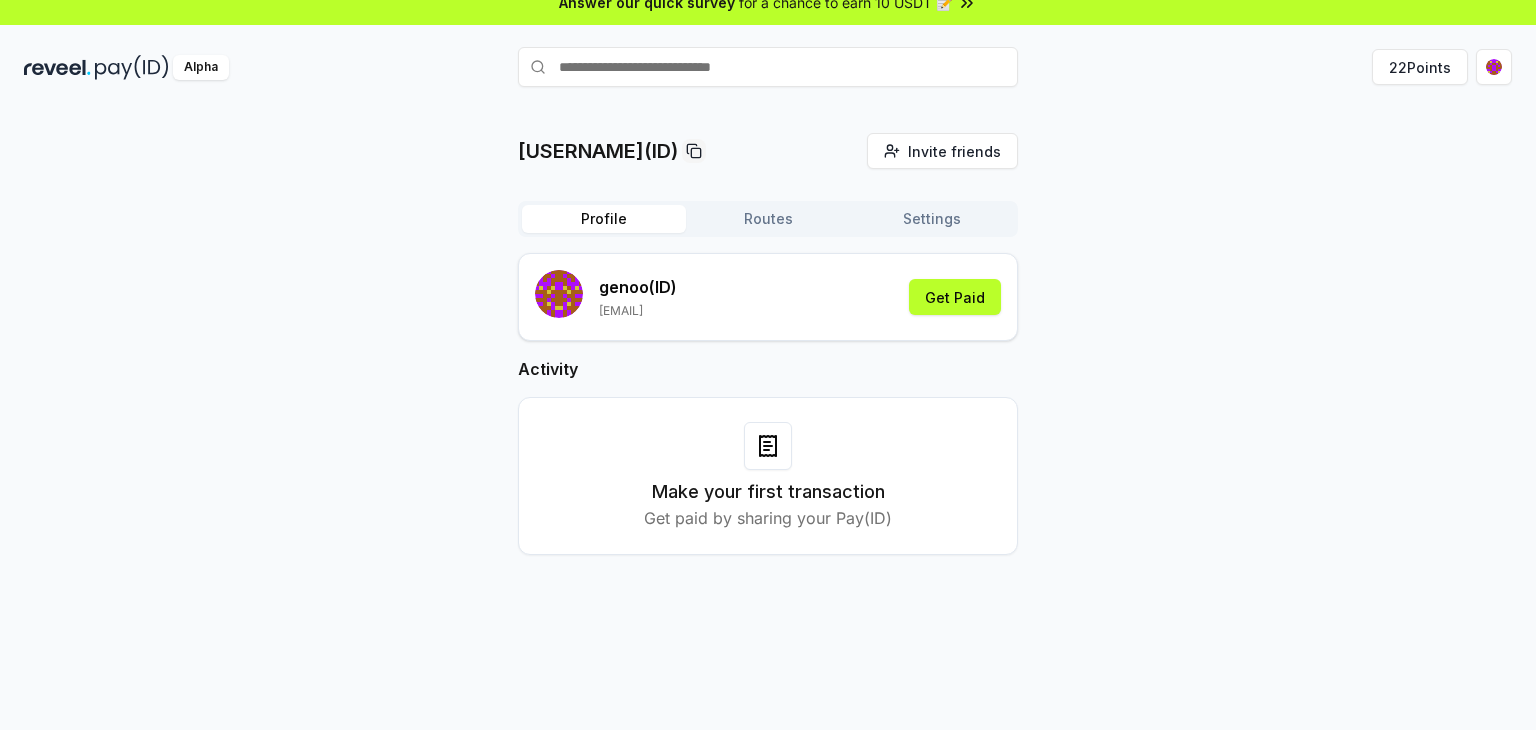 scroll, scrollTop: 56, scrollLeft: 0, axis: vertical 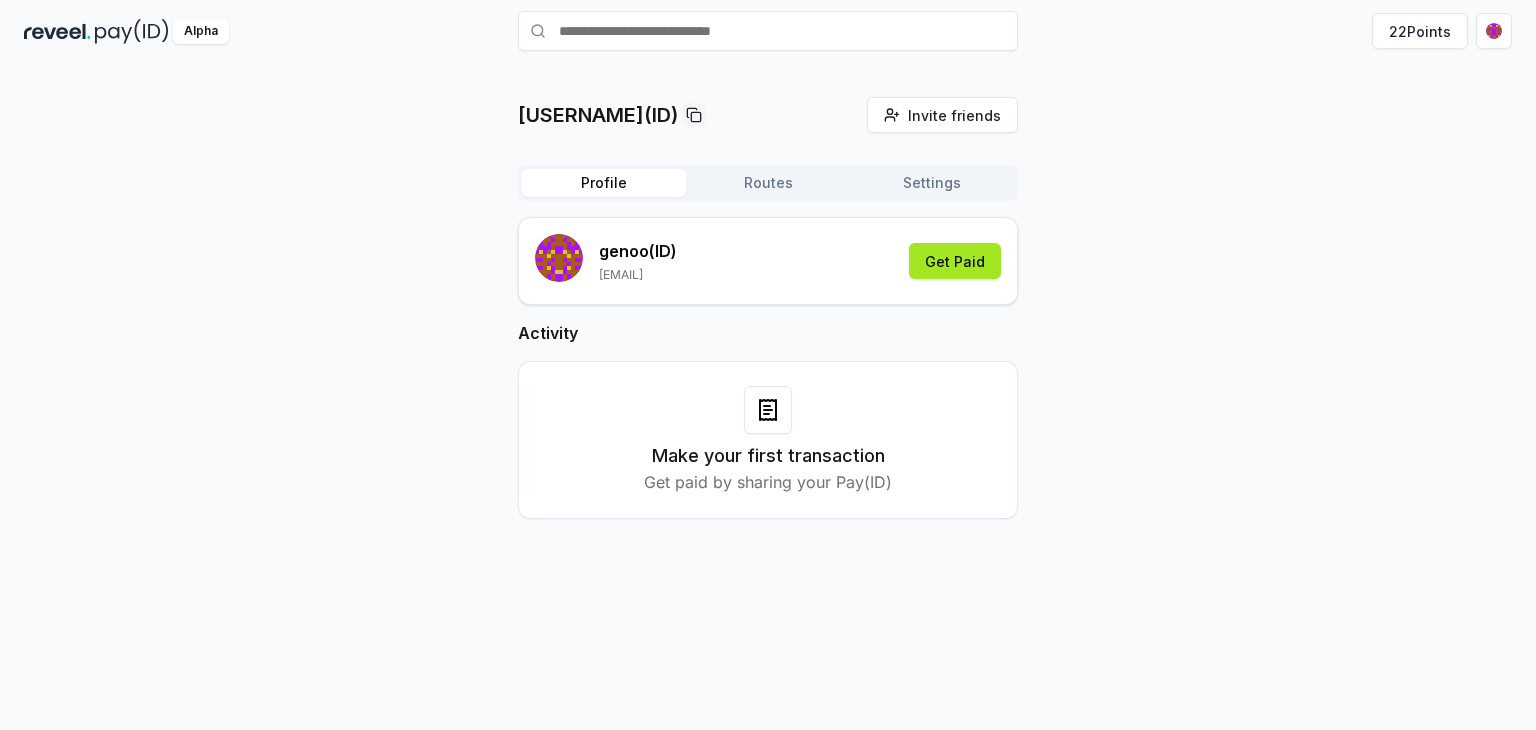 click on "Get Paid" at bounding box center [955, 261] 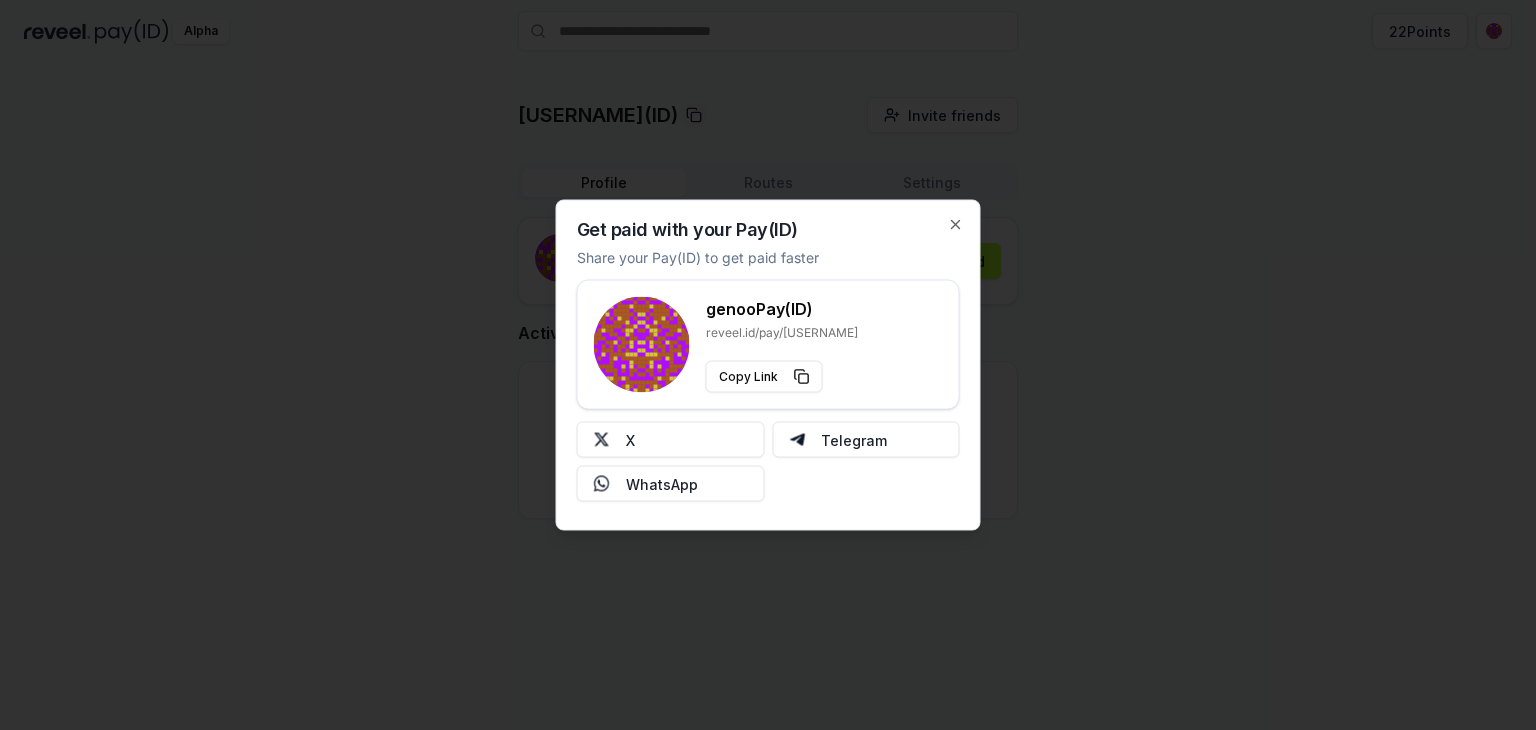 click at bounding box center (768, 365) 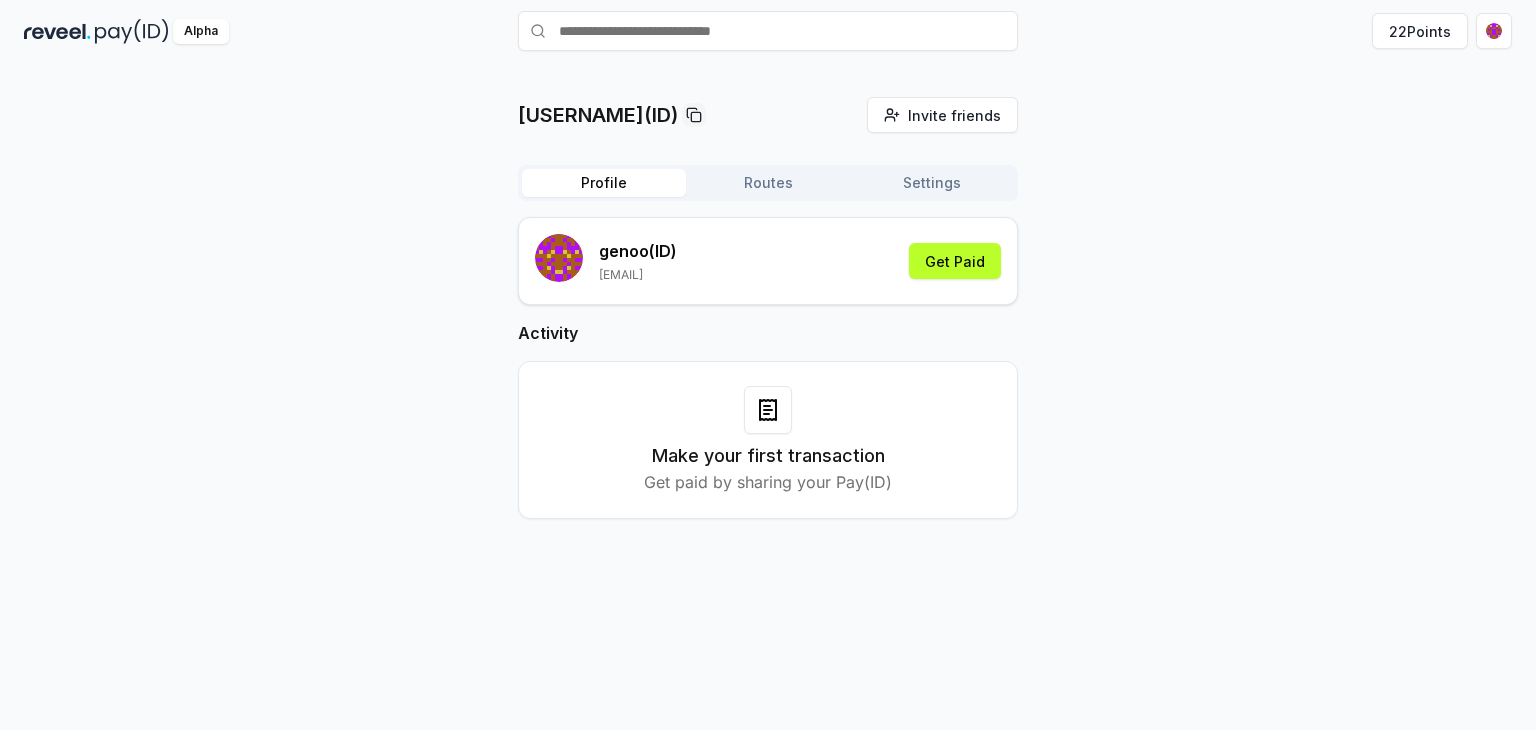 click at bounding box center (57, 31) 